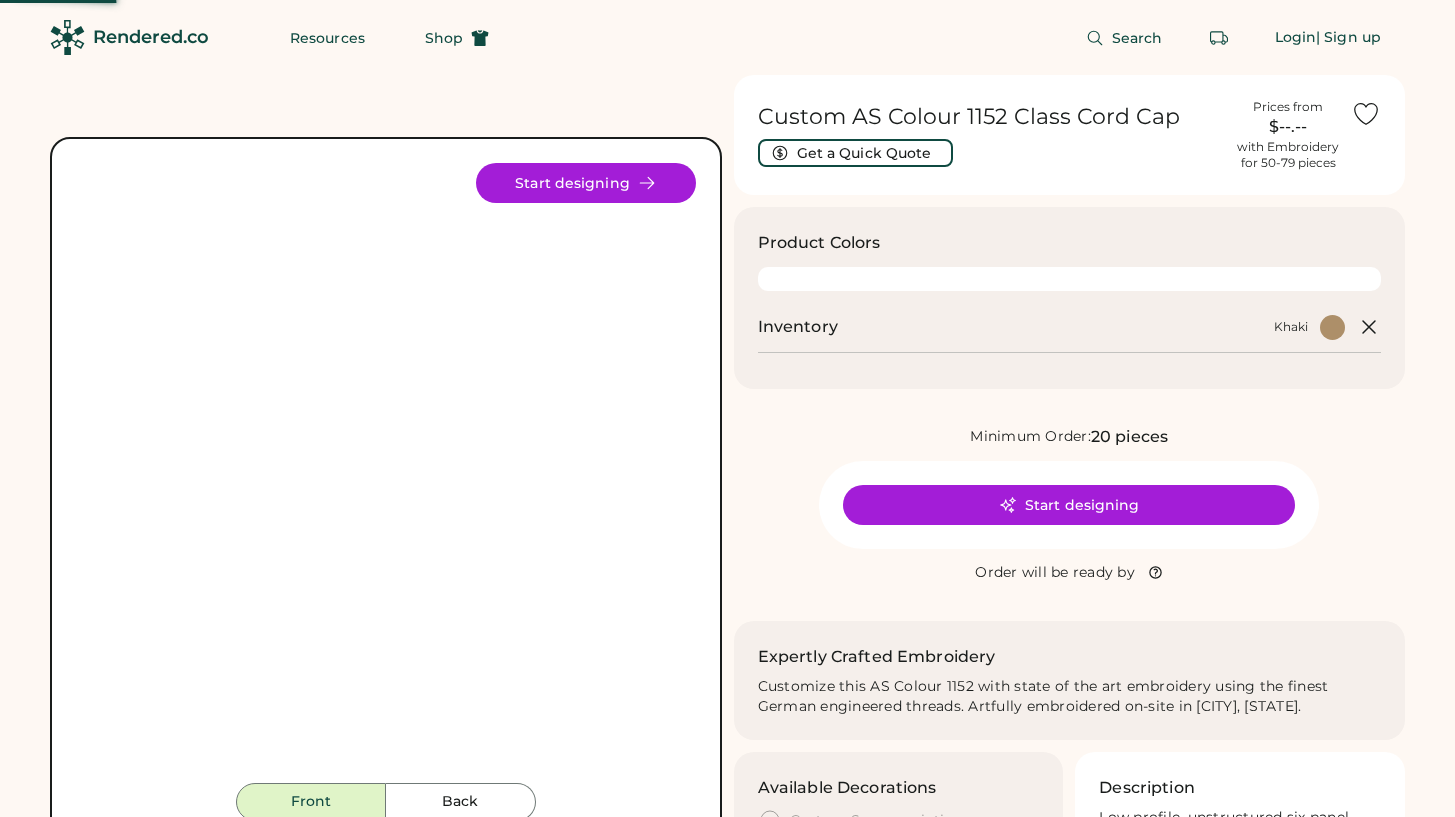 scroll, scrollTop: 0, scrollLeft: 0, axis: both 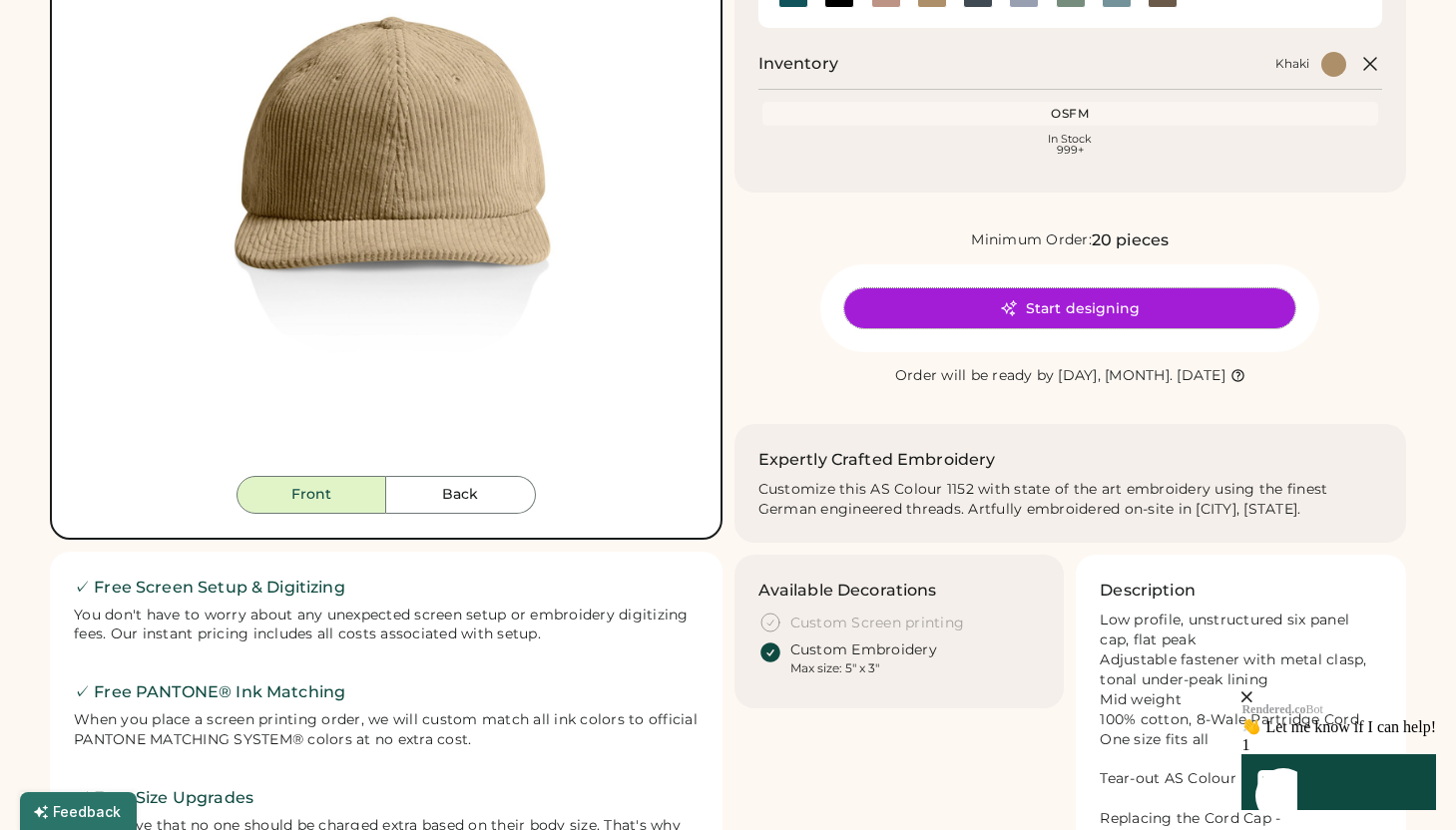 click on "Start designing" at bounding box center (1070, 308) 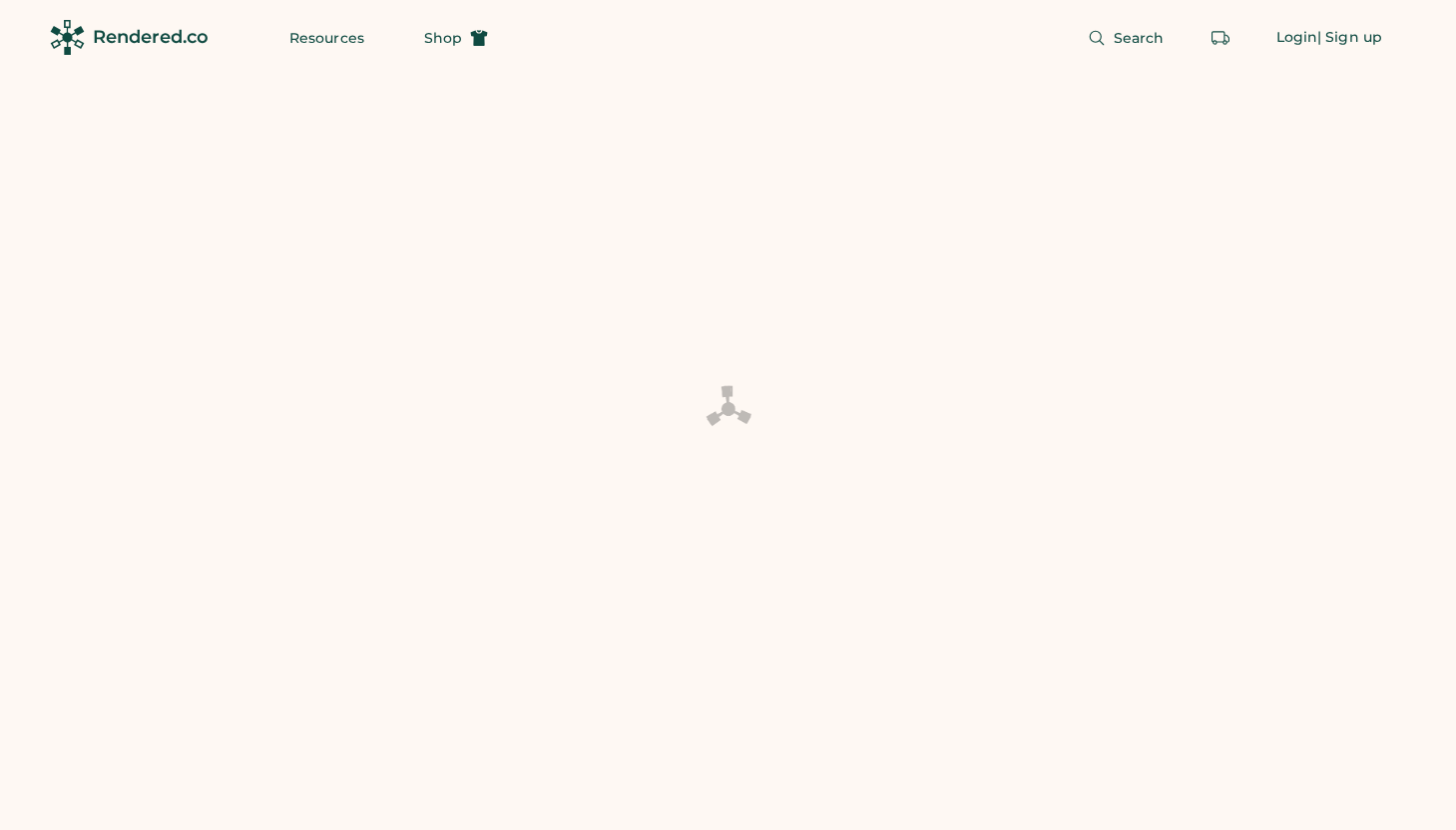 scroll, scrollTop: 0, scrollLeft: 0, axis: both 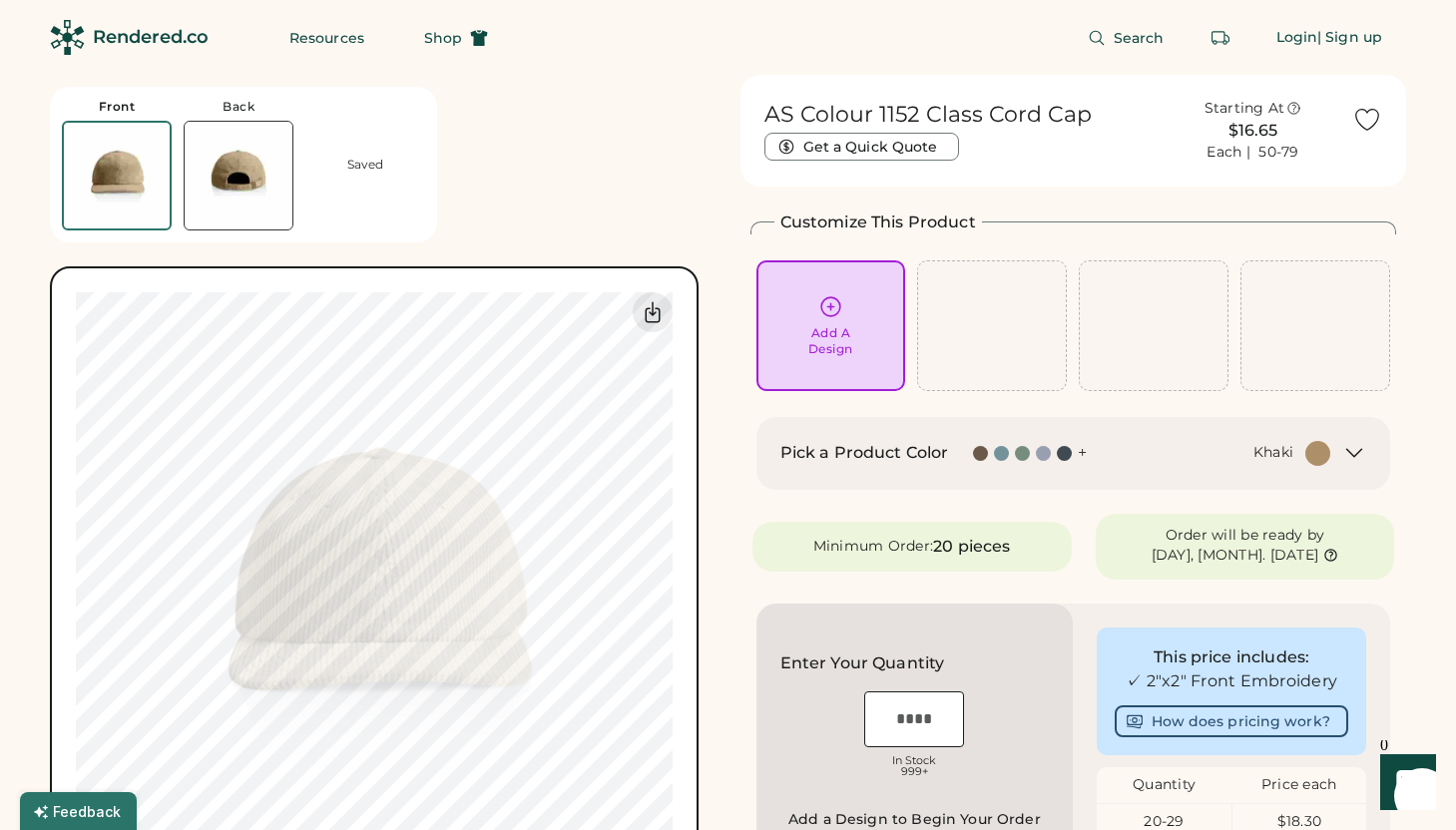 click 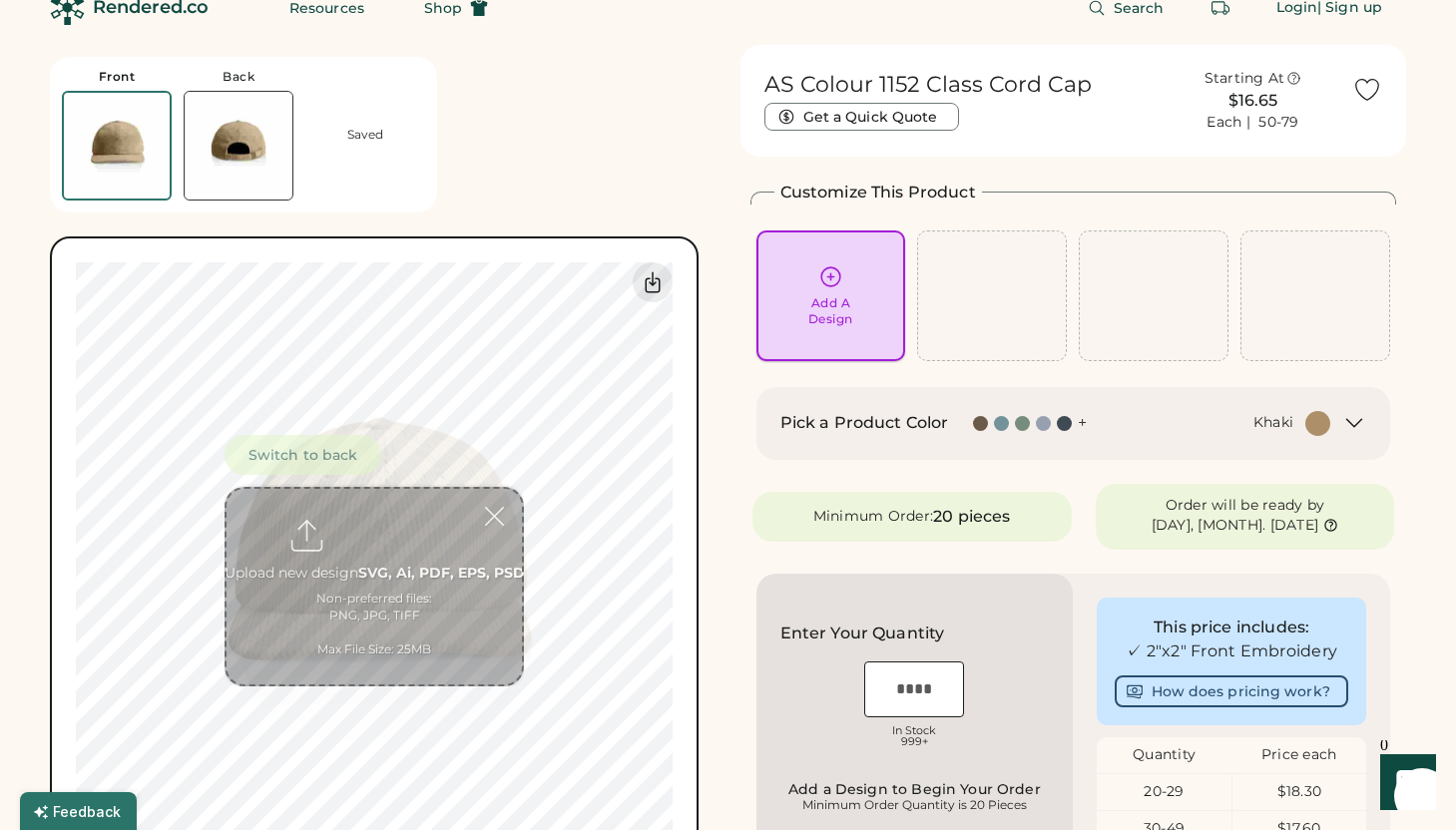 scroll, scrollTop: 75, scrollLeft: 0, axis: vertical 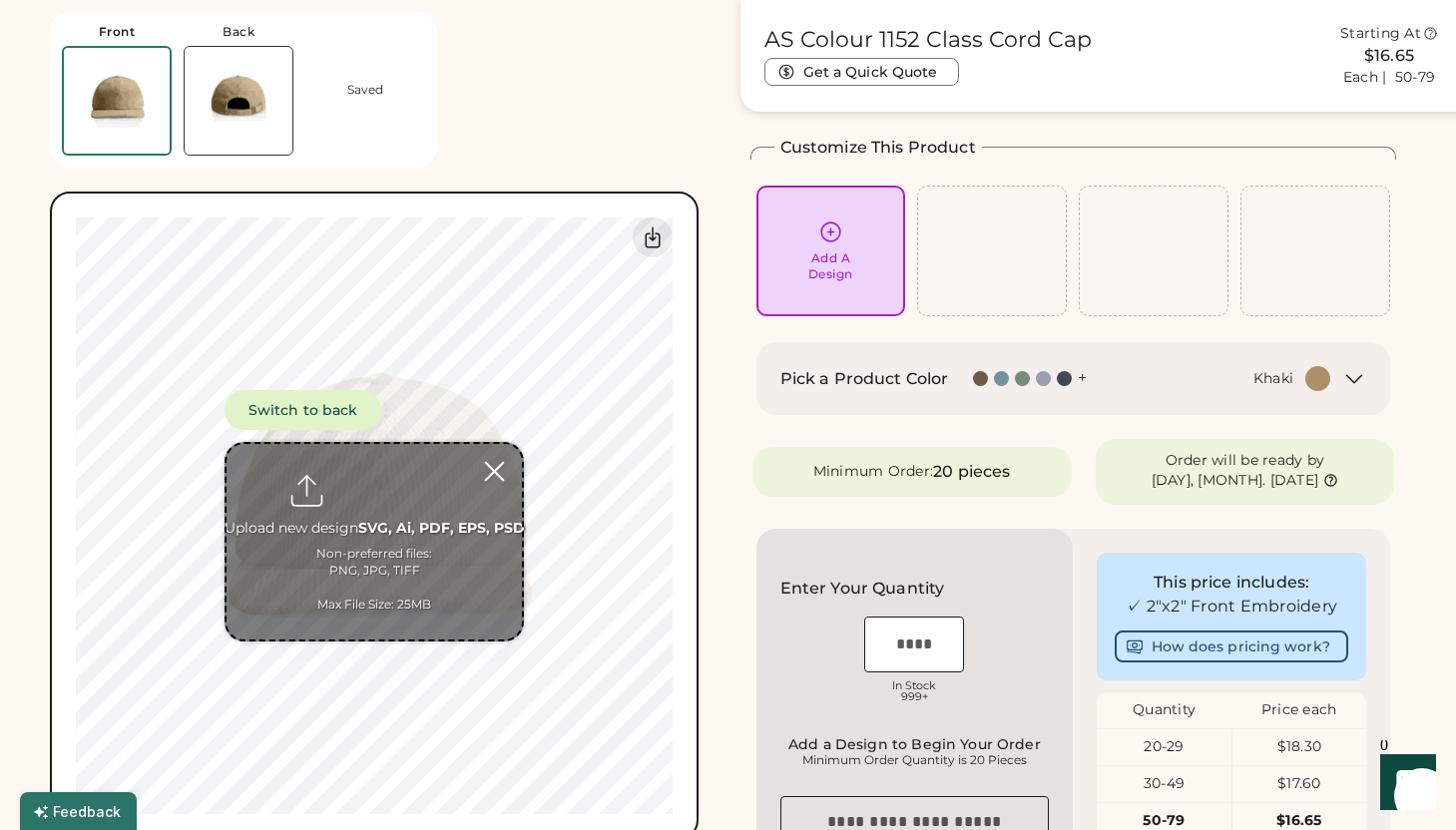 click at bounding box center [494, 471] 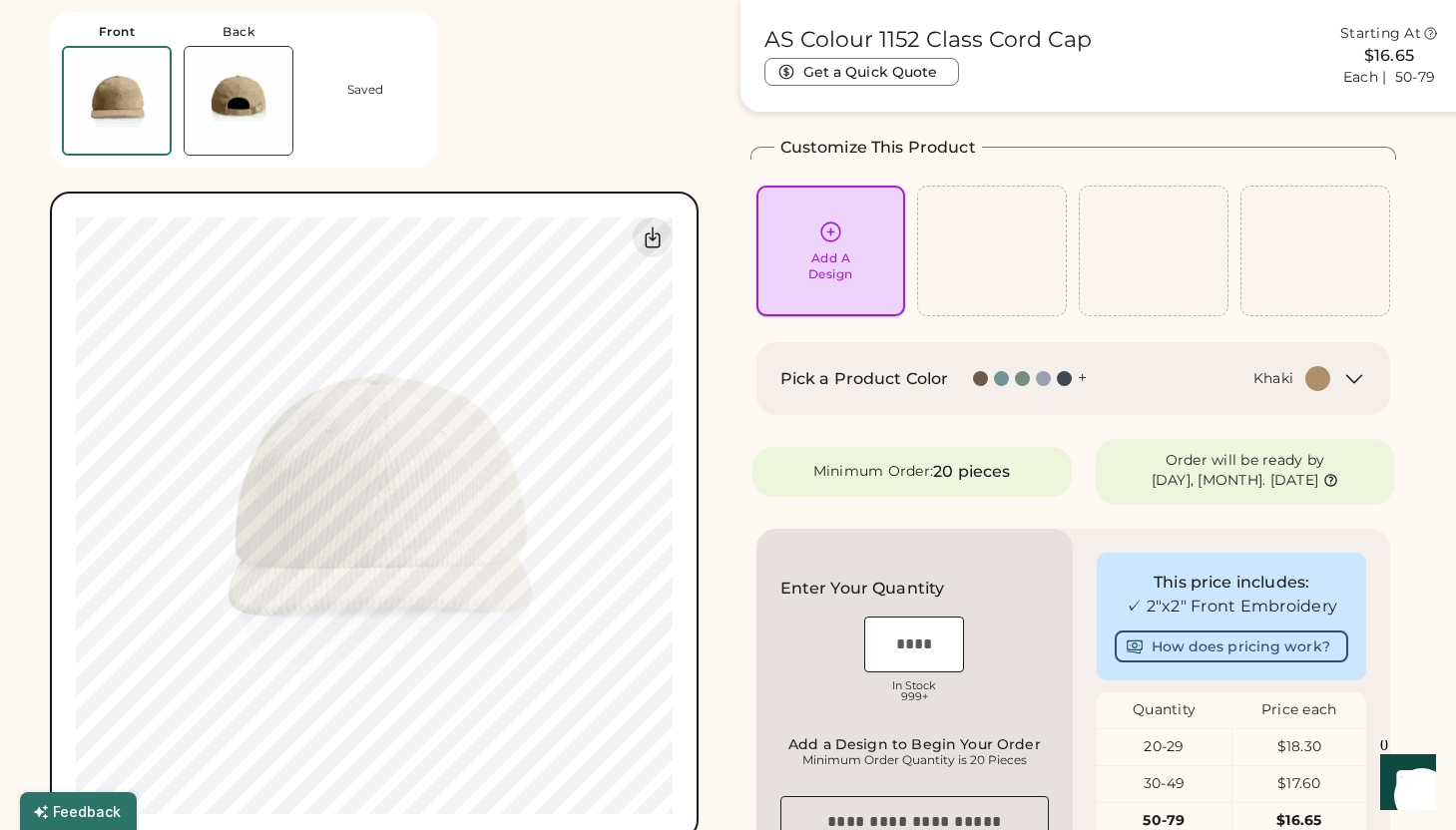 click 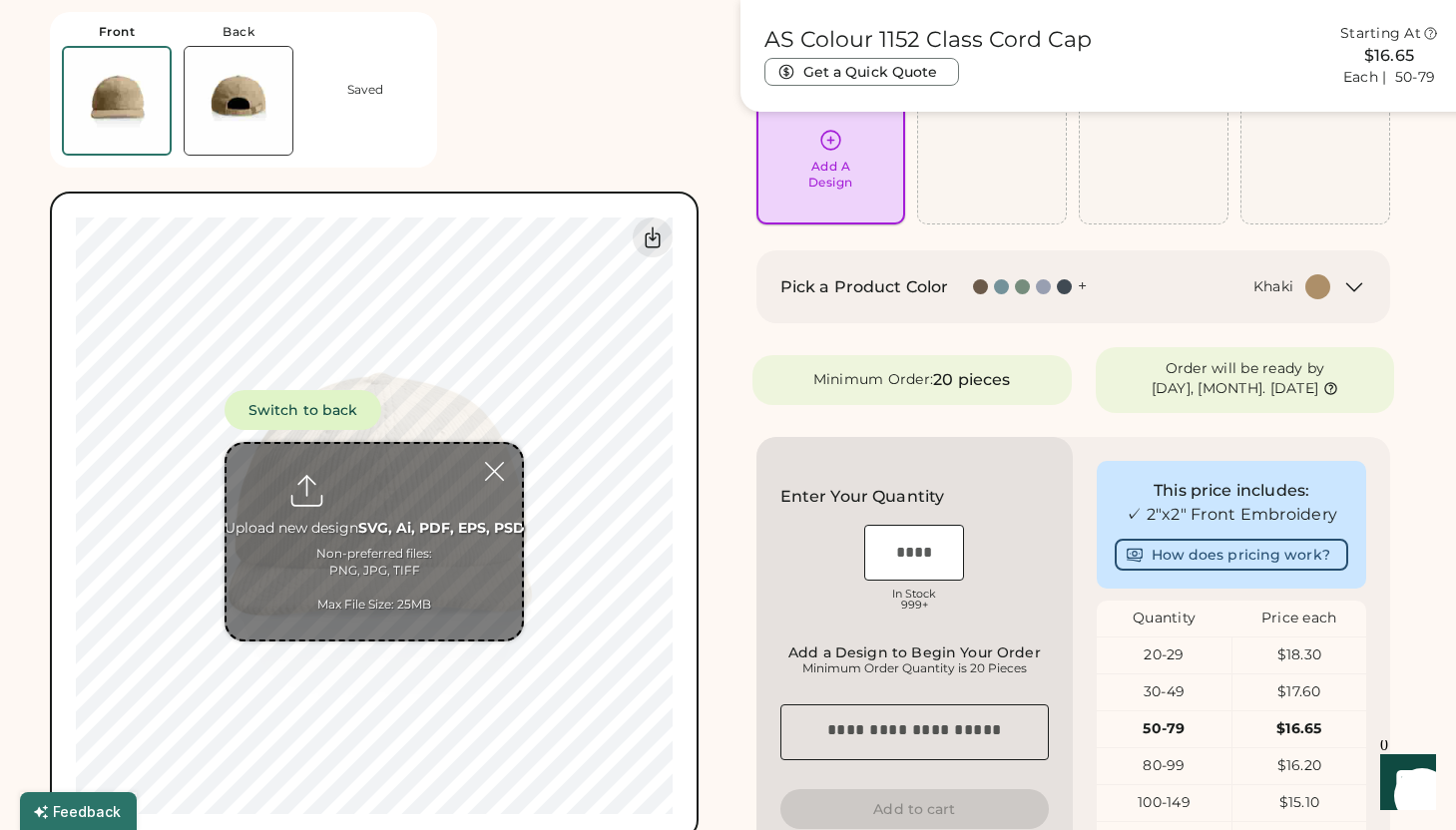 scroll, scrollTop: 172, scrollLeft: 0, axis: vertical 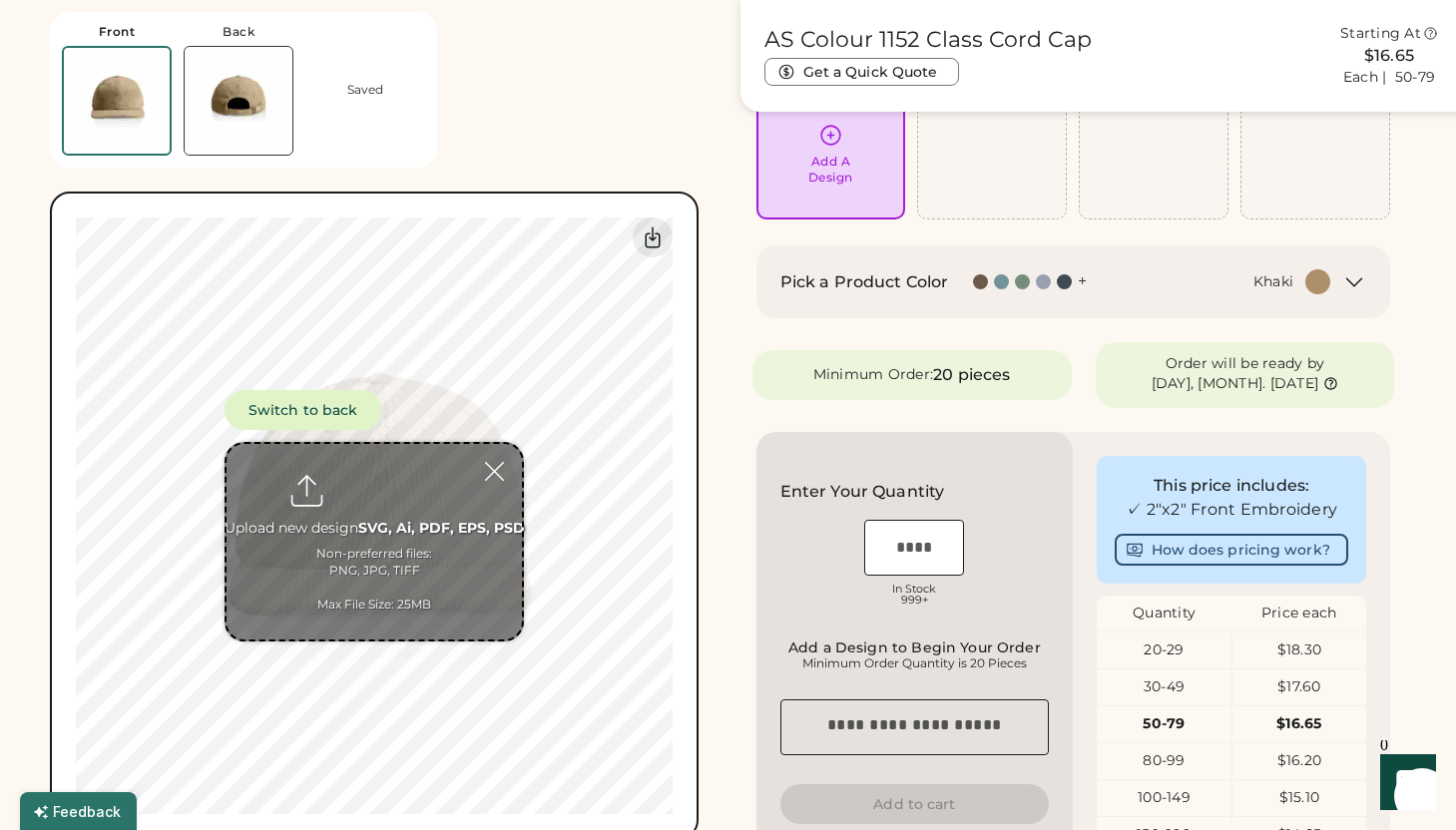click at bounding box center (374, 542) 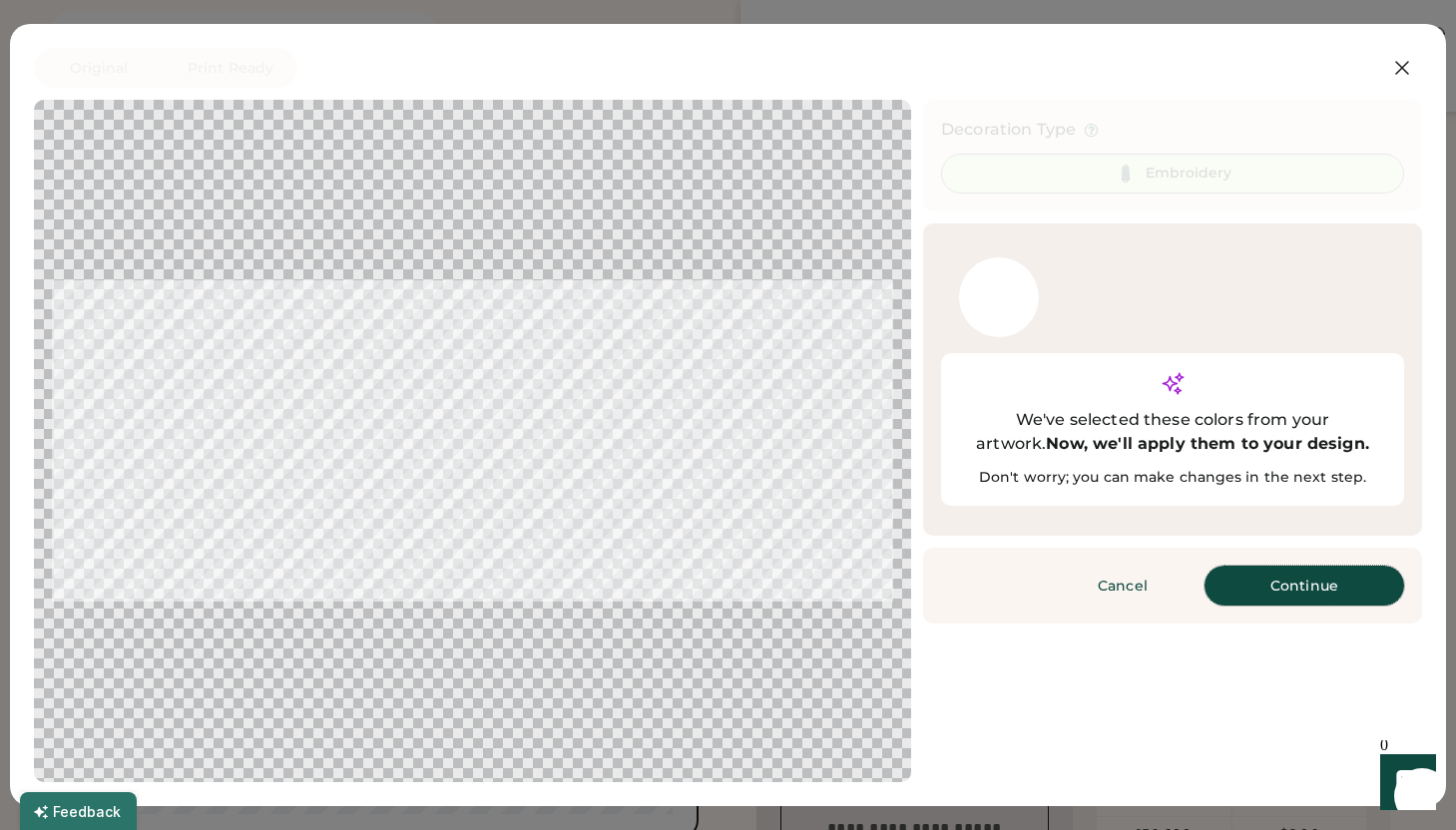 click on "Continue" at bounding box center (1304, 586) 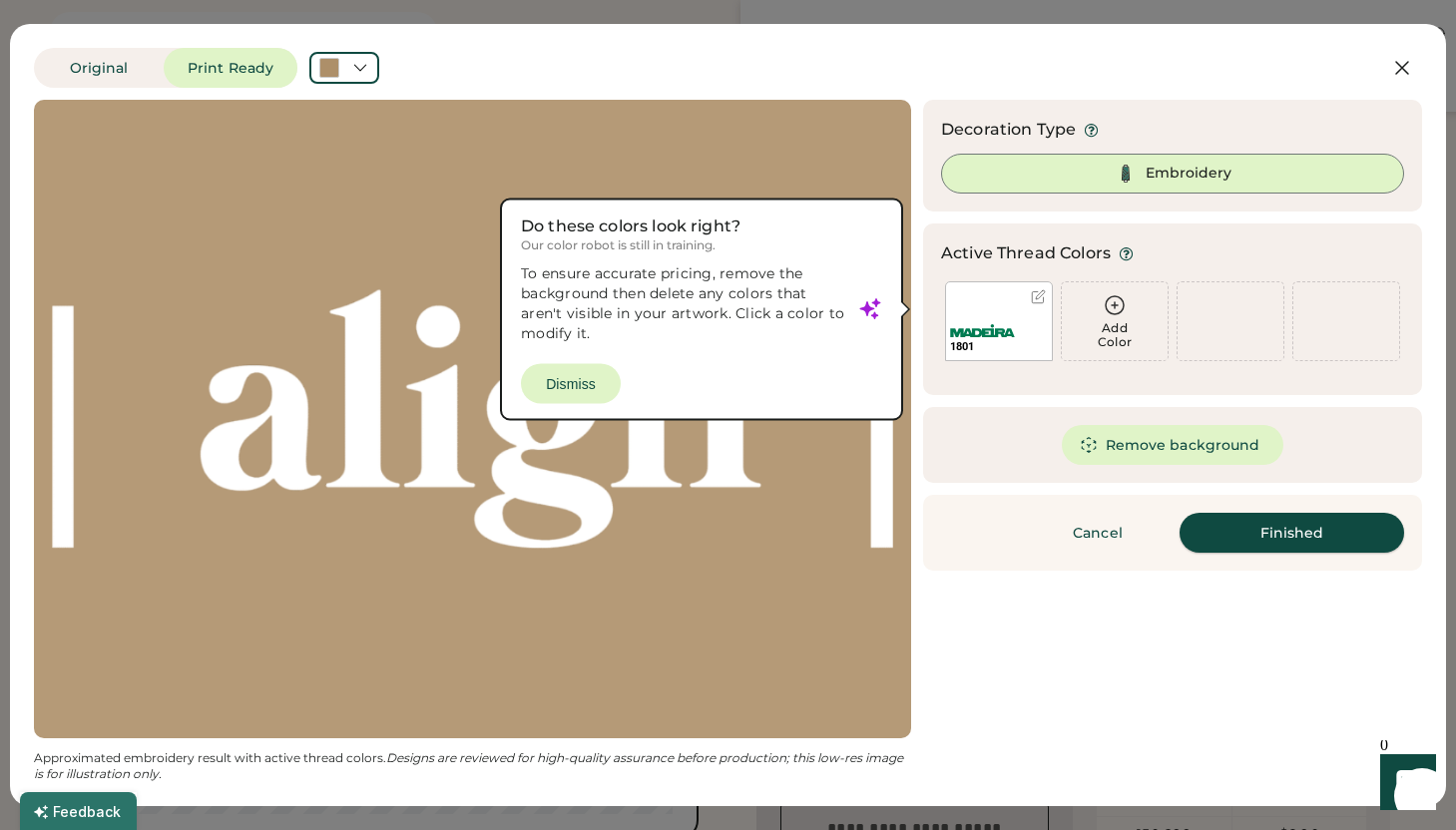 click on "Finished" at bounding box center (1291, 533) 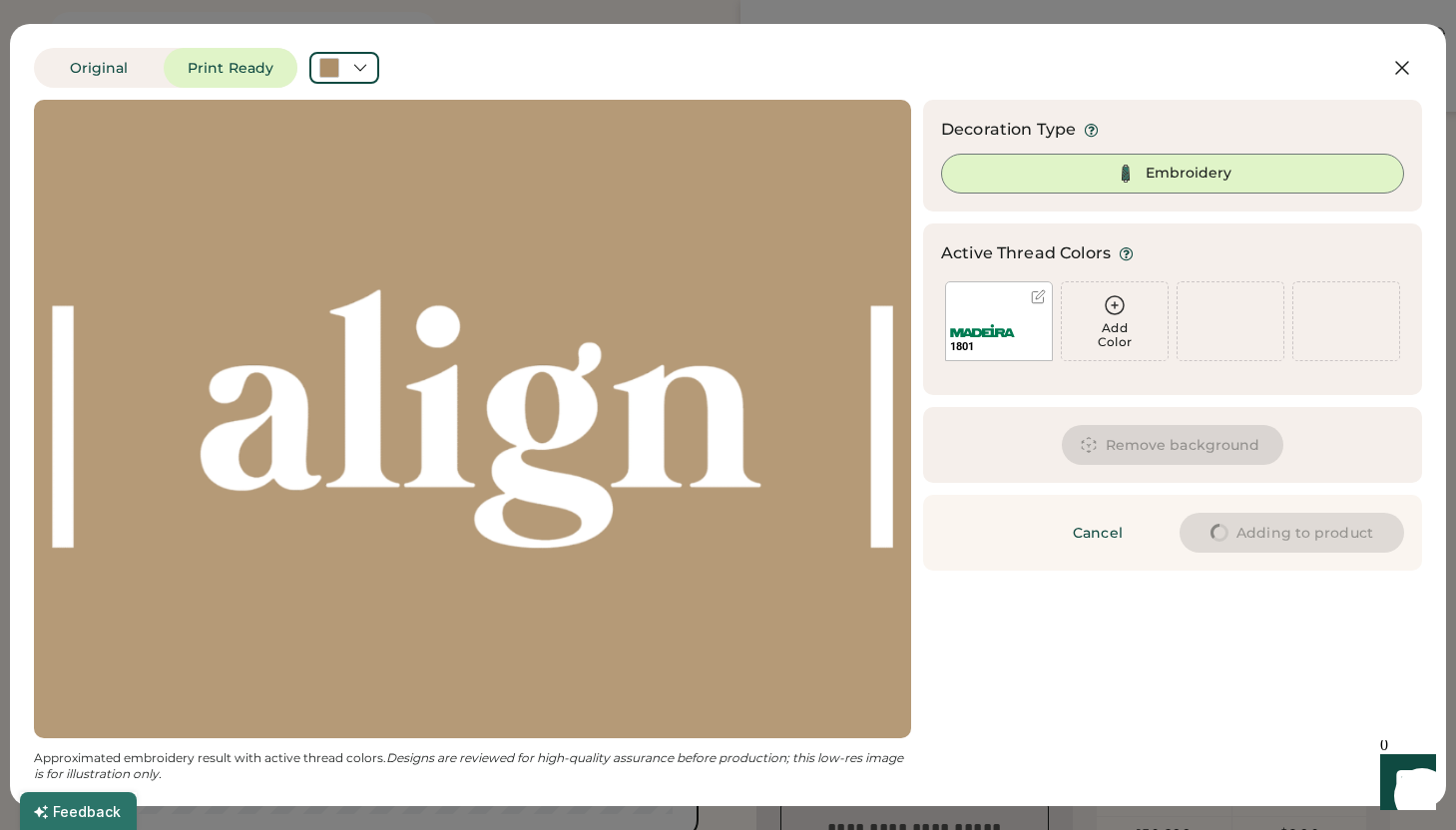scroll, scrollTop: 0, scrollLeft: 0, axis: both 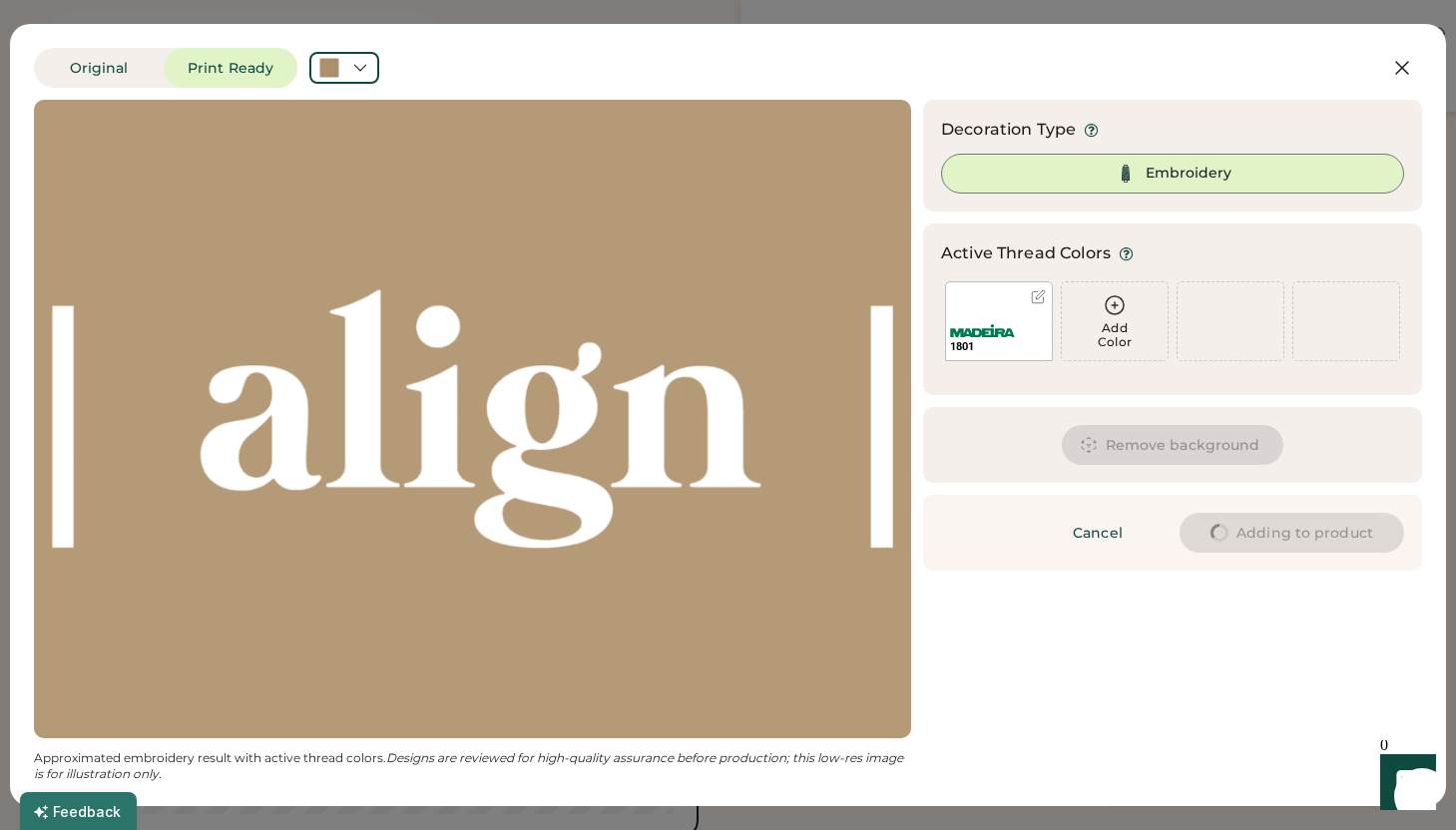 type on "****" 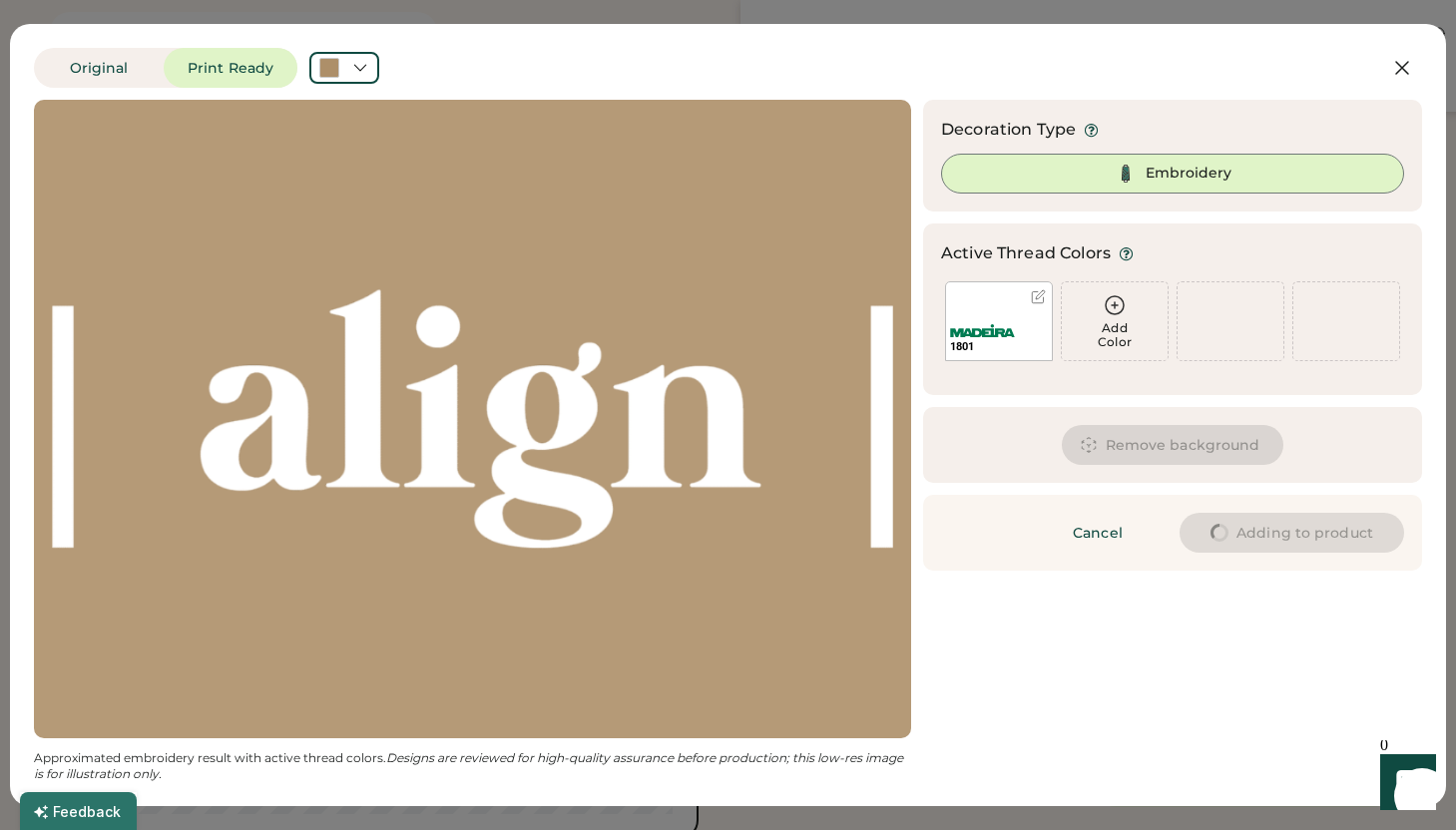 type on "****" 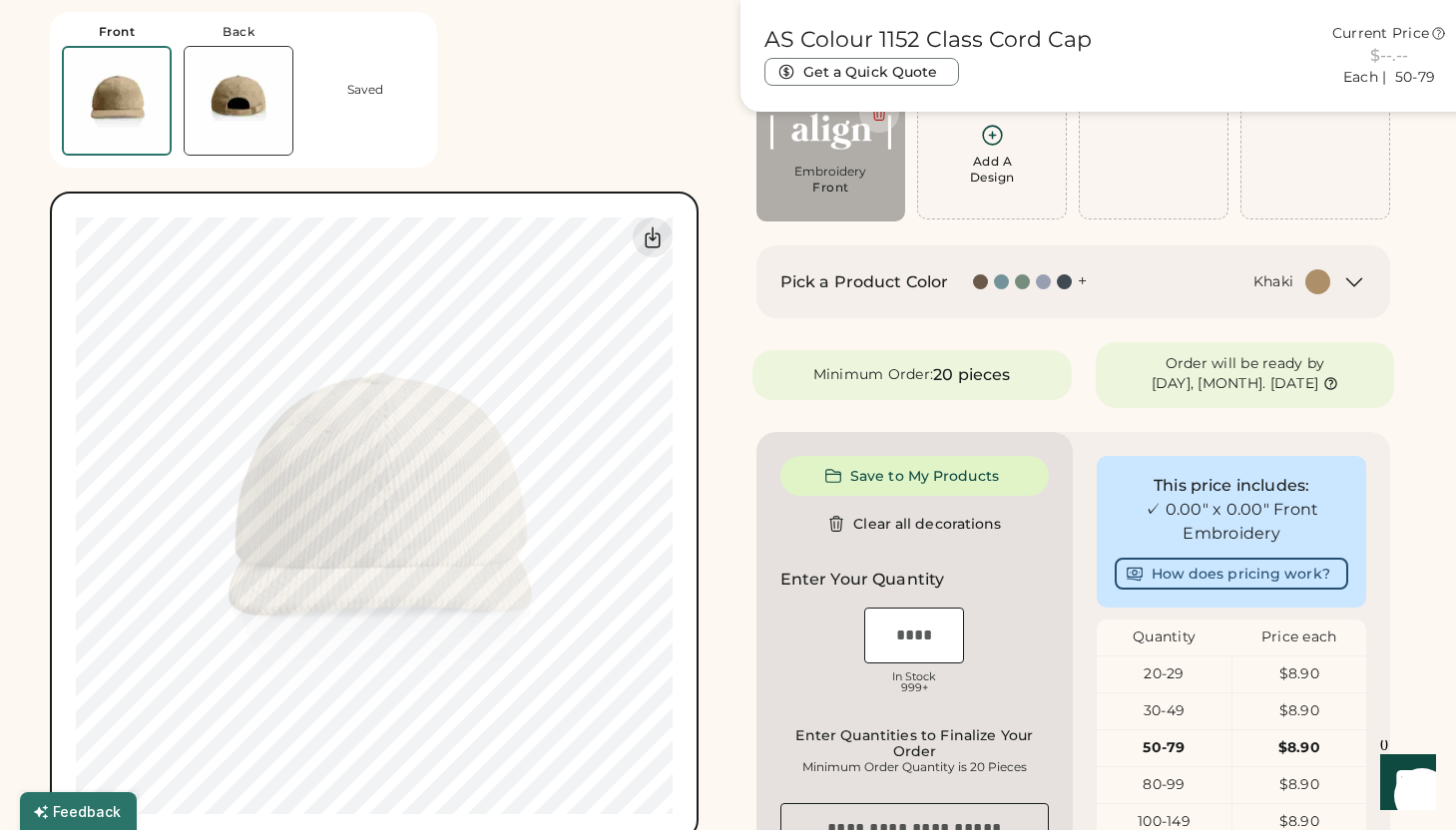 type on "****" 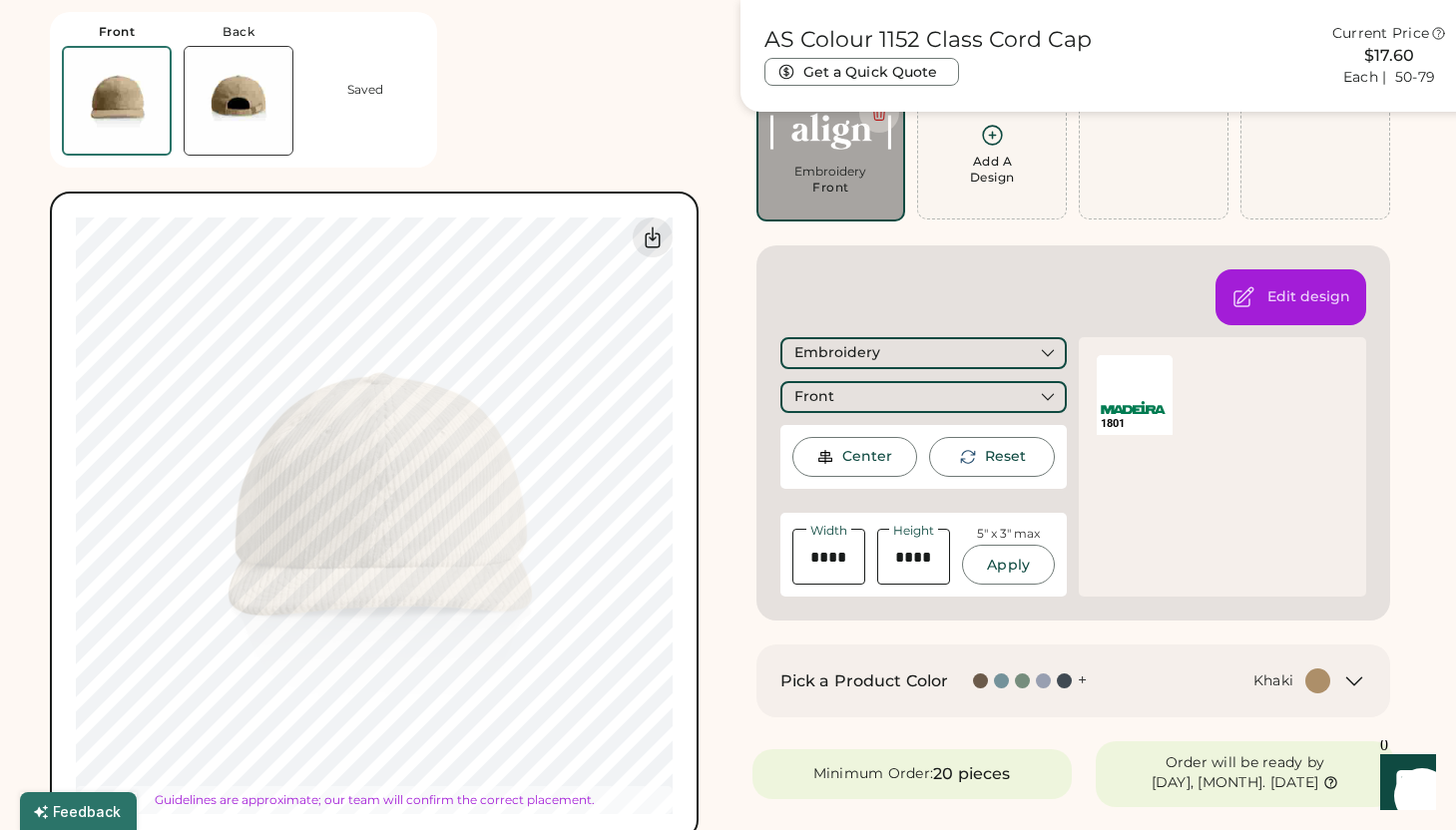 type on "****" 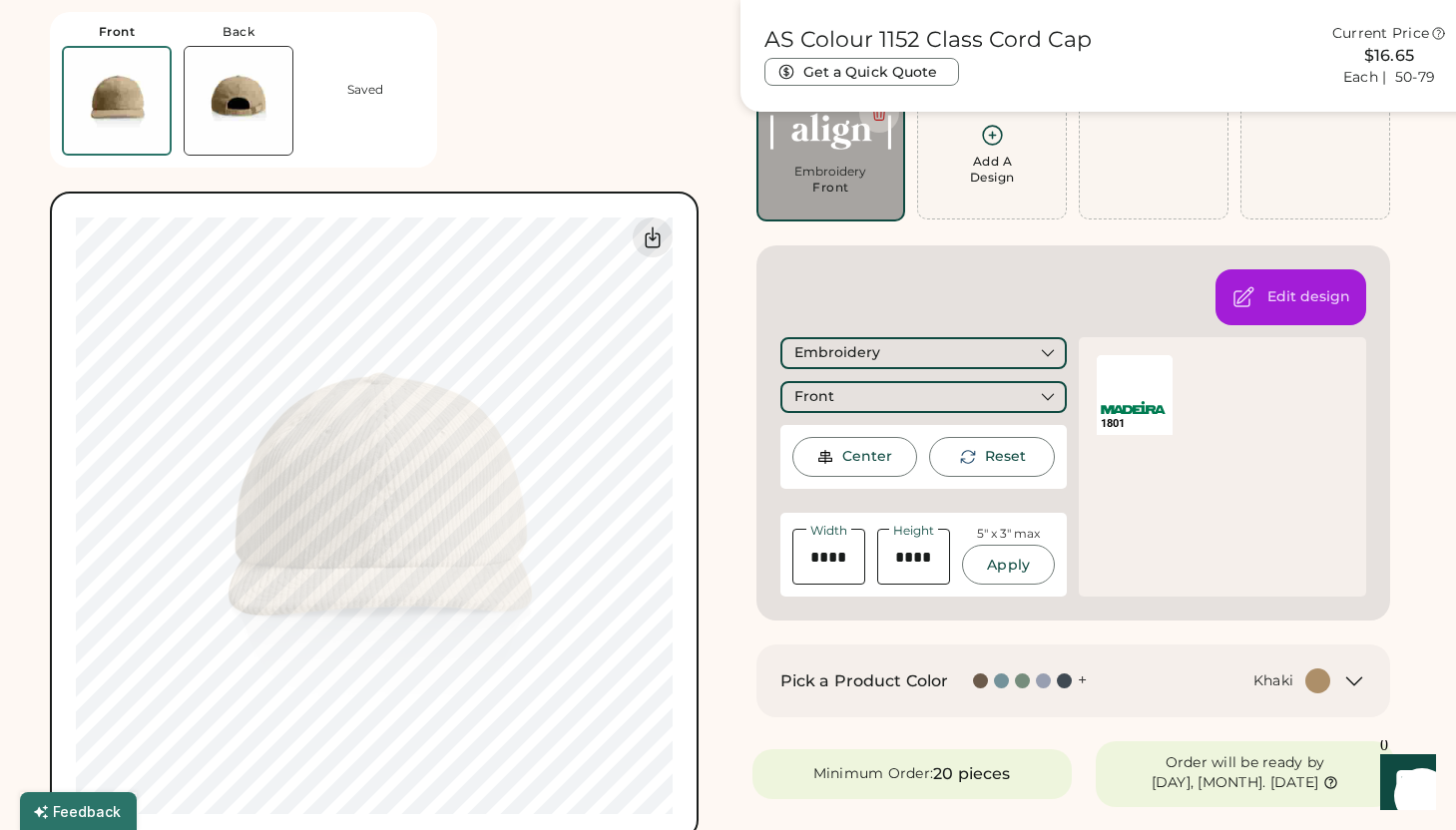 click on "Front Back Saved Switch to back Upload new design
SVG, Ai, PDF, EPS, PSD Non-preferred files:
PNG, JPG, TIFF Max File Size: 25MB    Guidelines are approximate; our team will confirm the correct placement. 0% 0%" at bounding box center (383, 420) 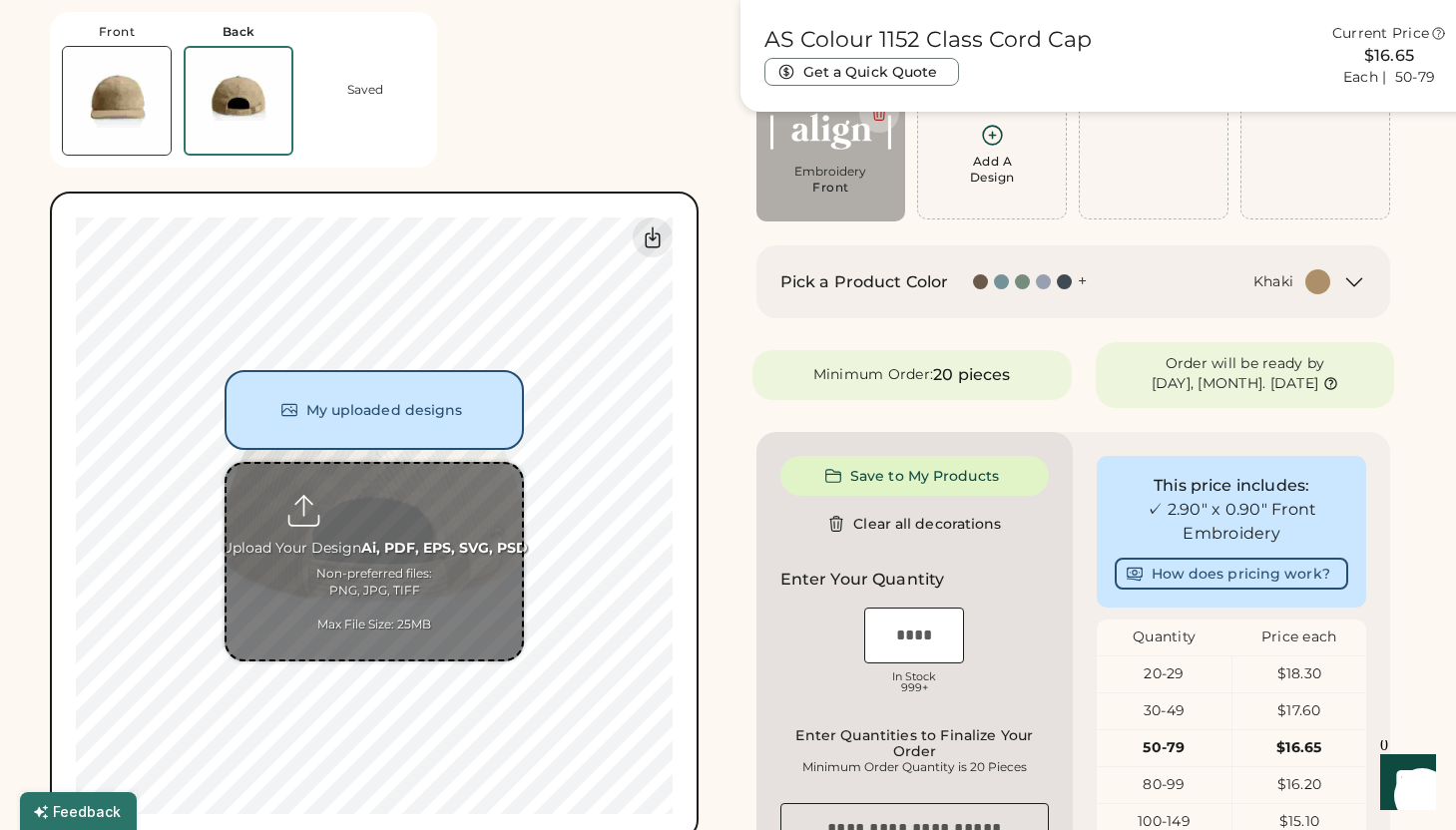 click at bounding box center [374, 562] 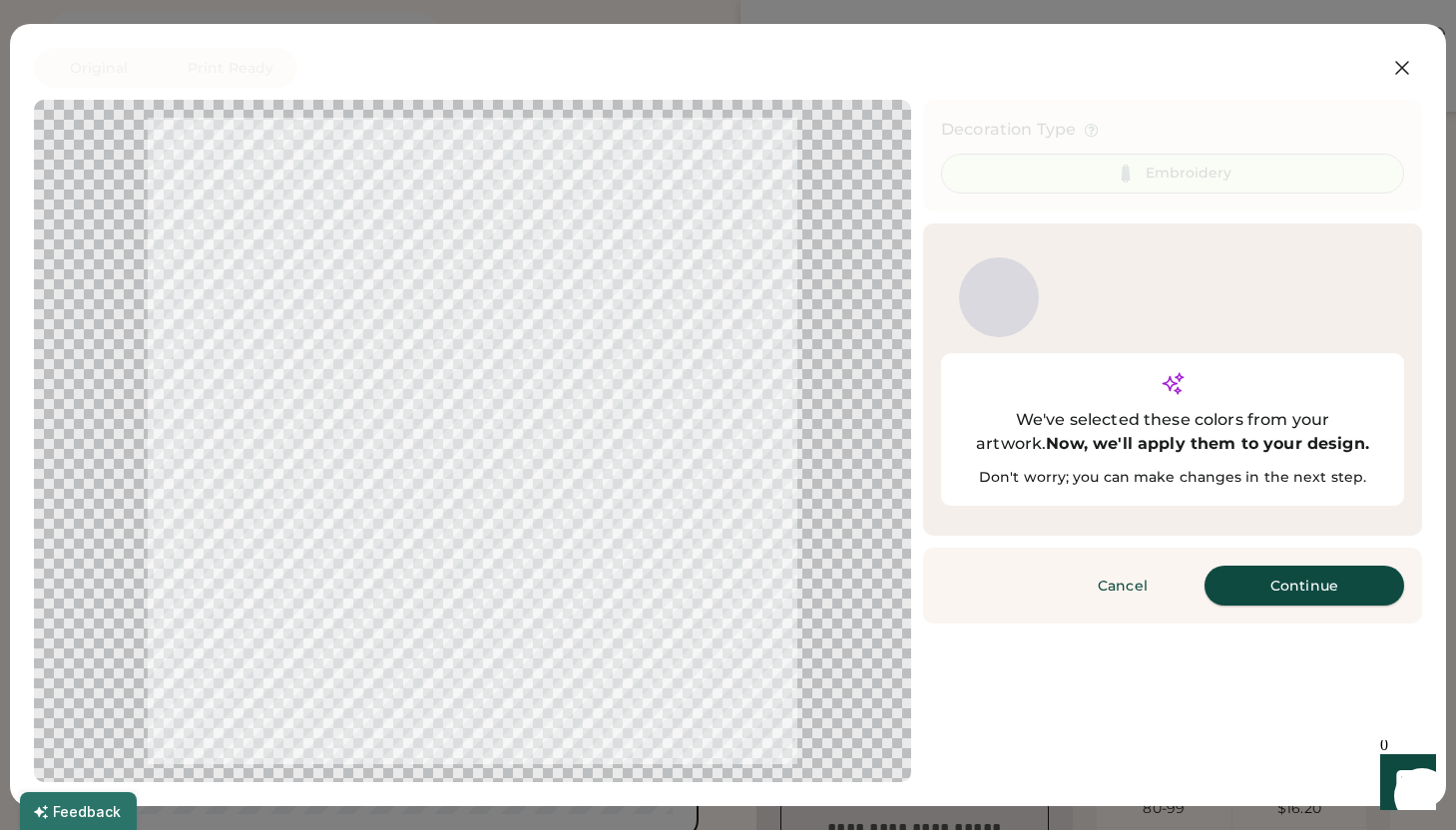 click on "Continue" at bounding box center [1304, 586] 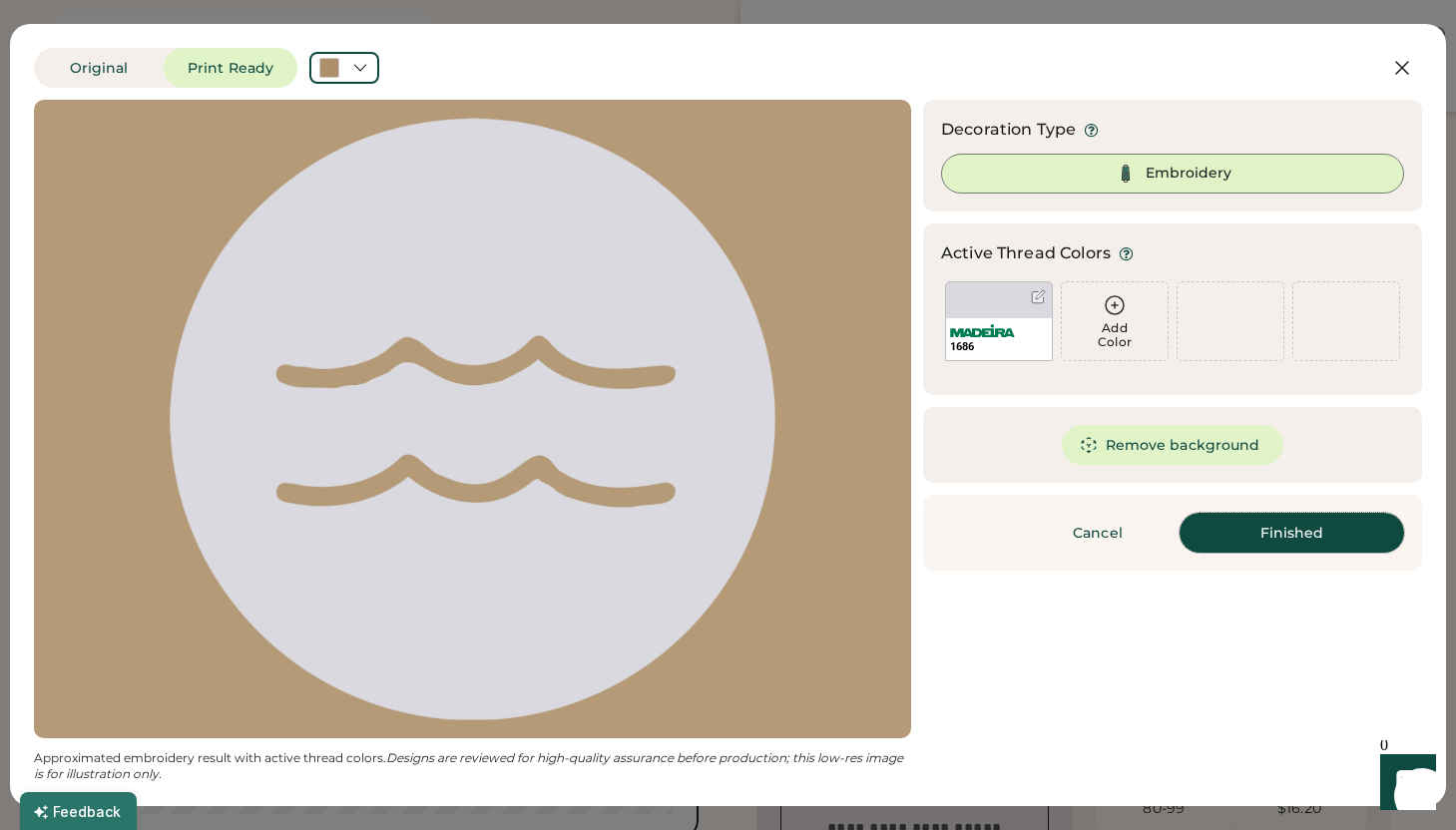 click on "Finished" at bounding box center [1291, 533] 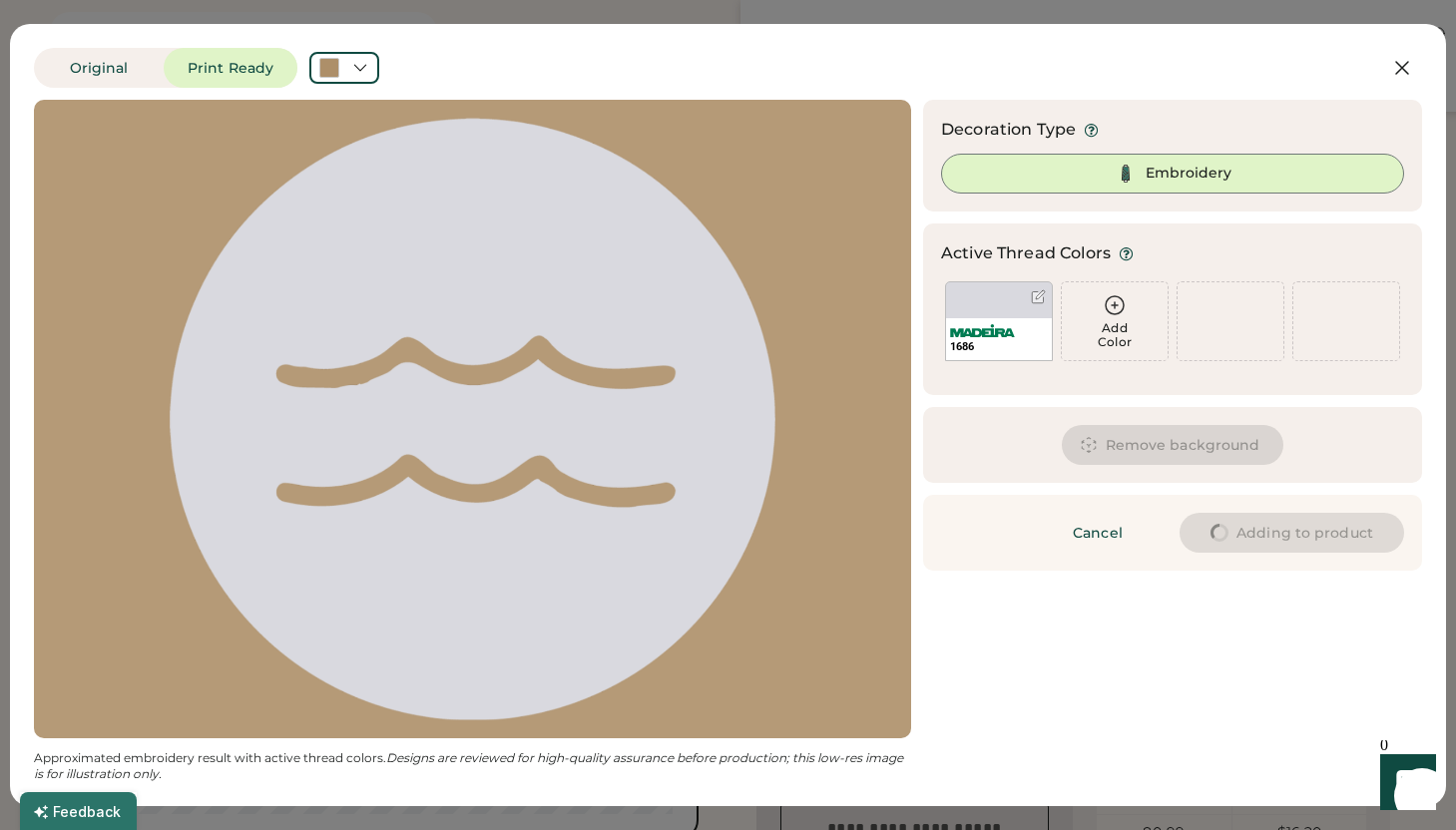 type on "****" 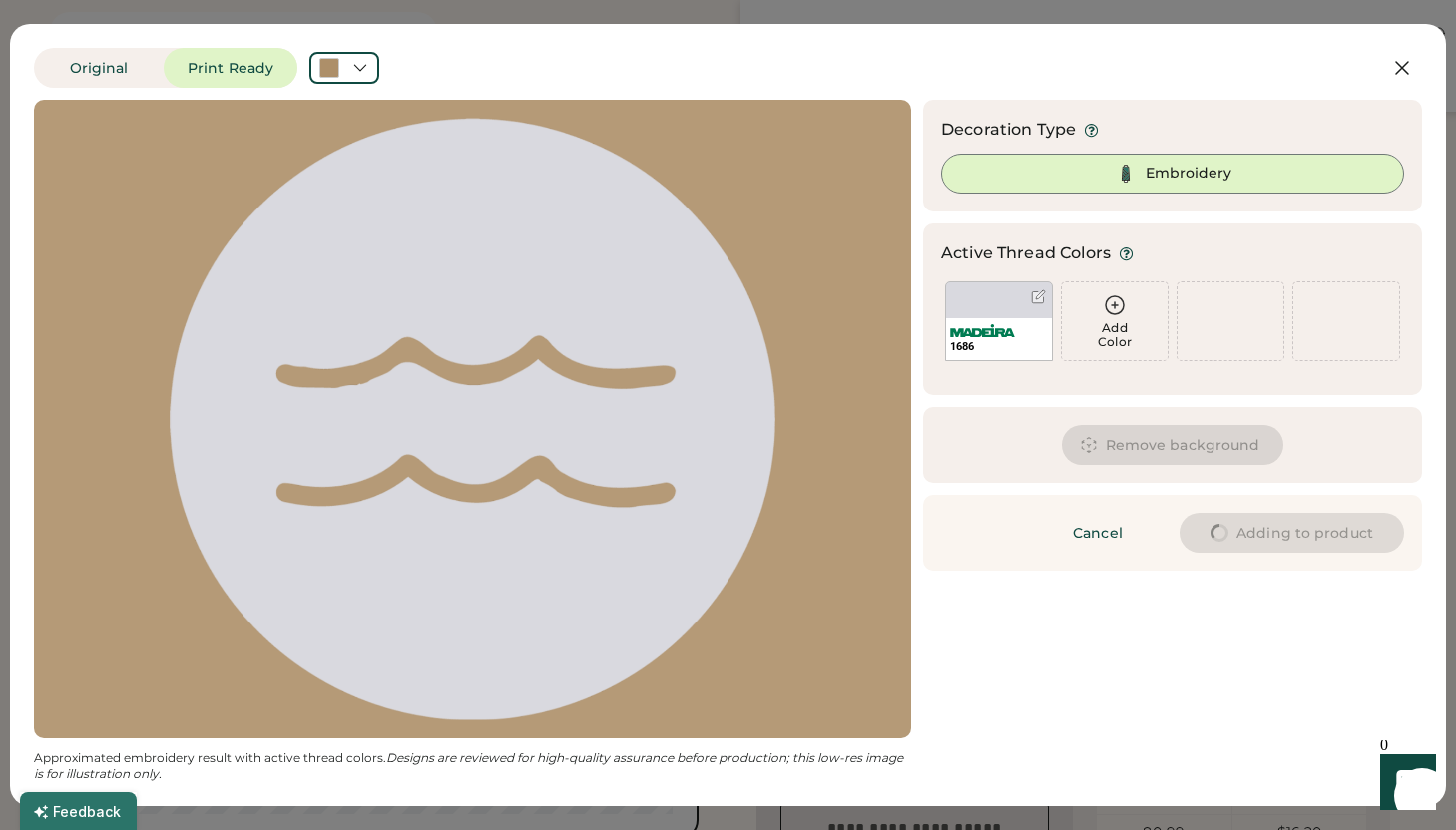 type on "****" 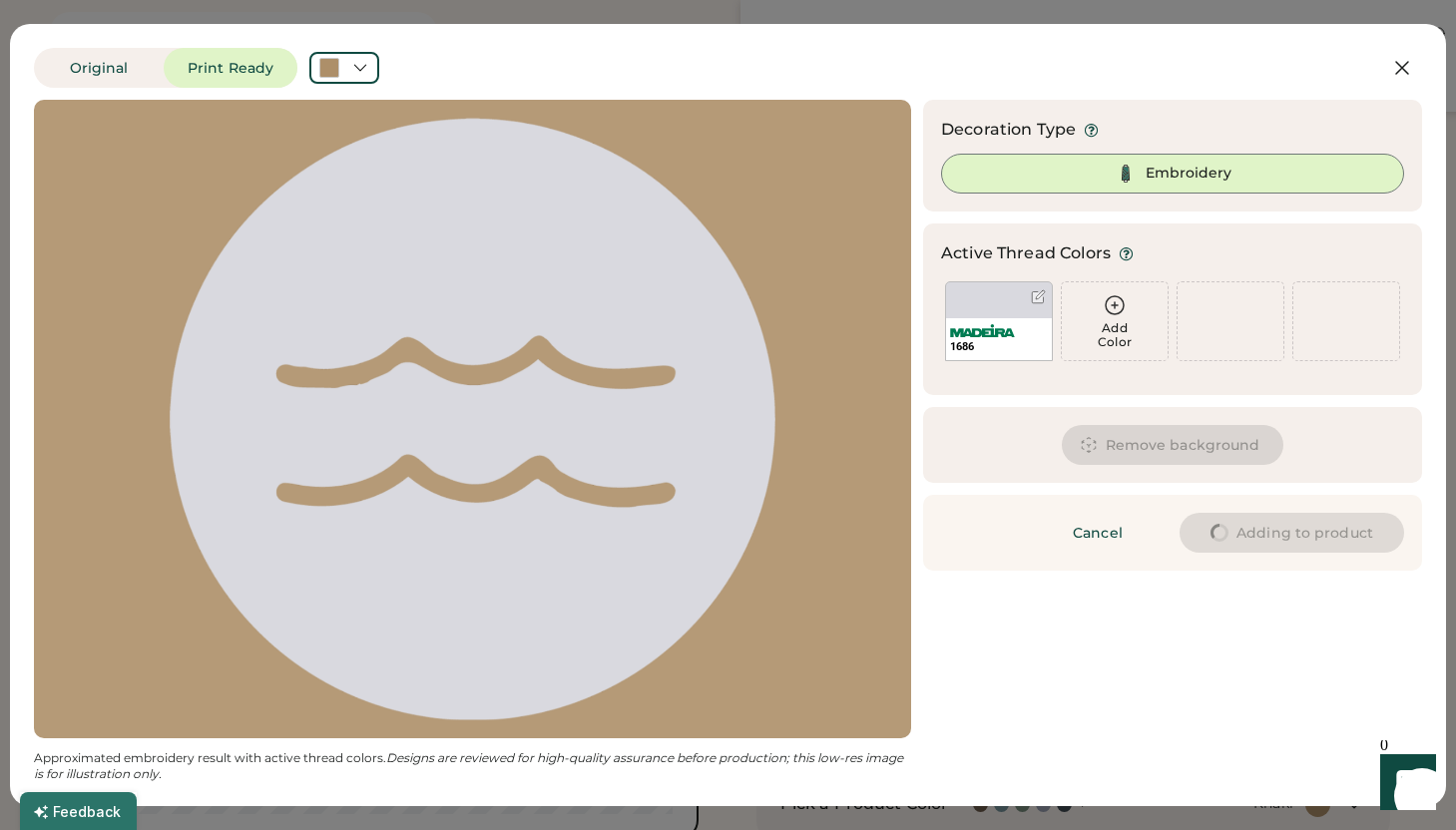 type on "****" 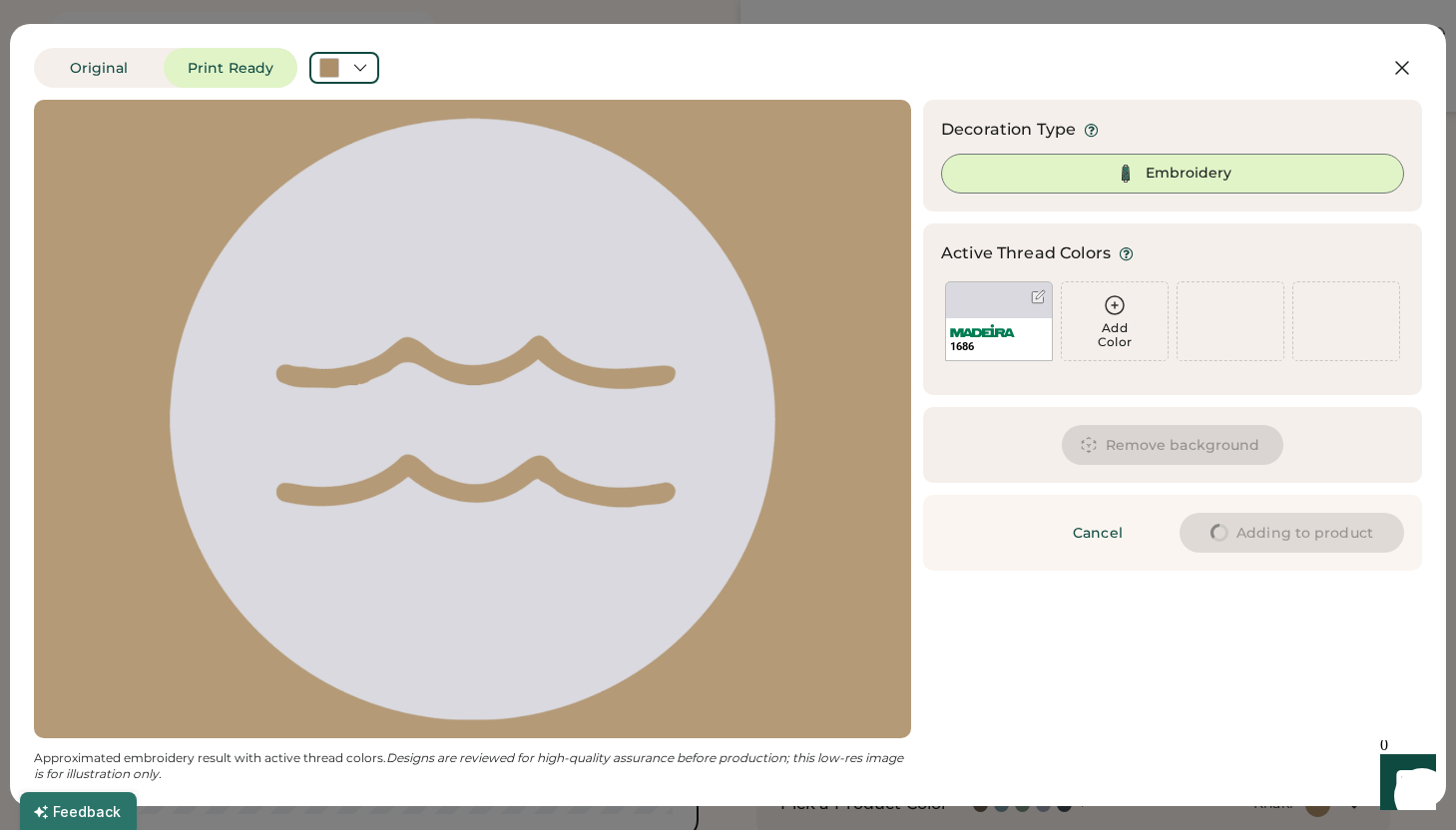 type on "****" 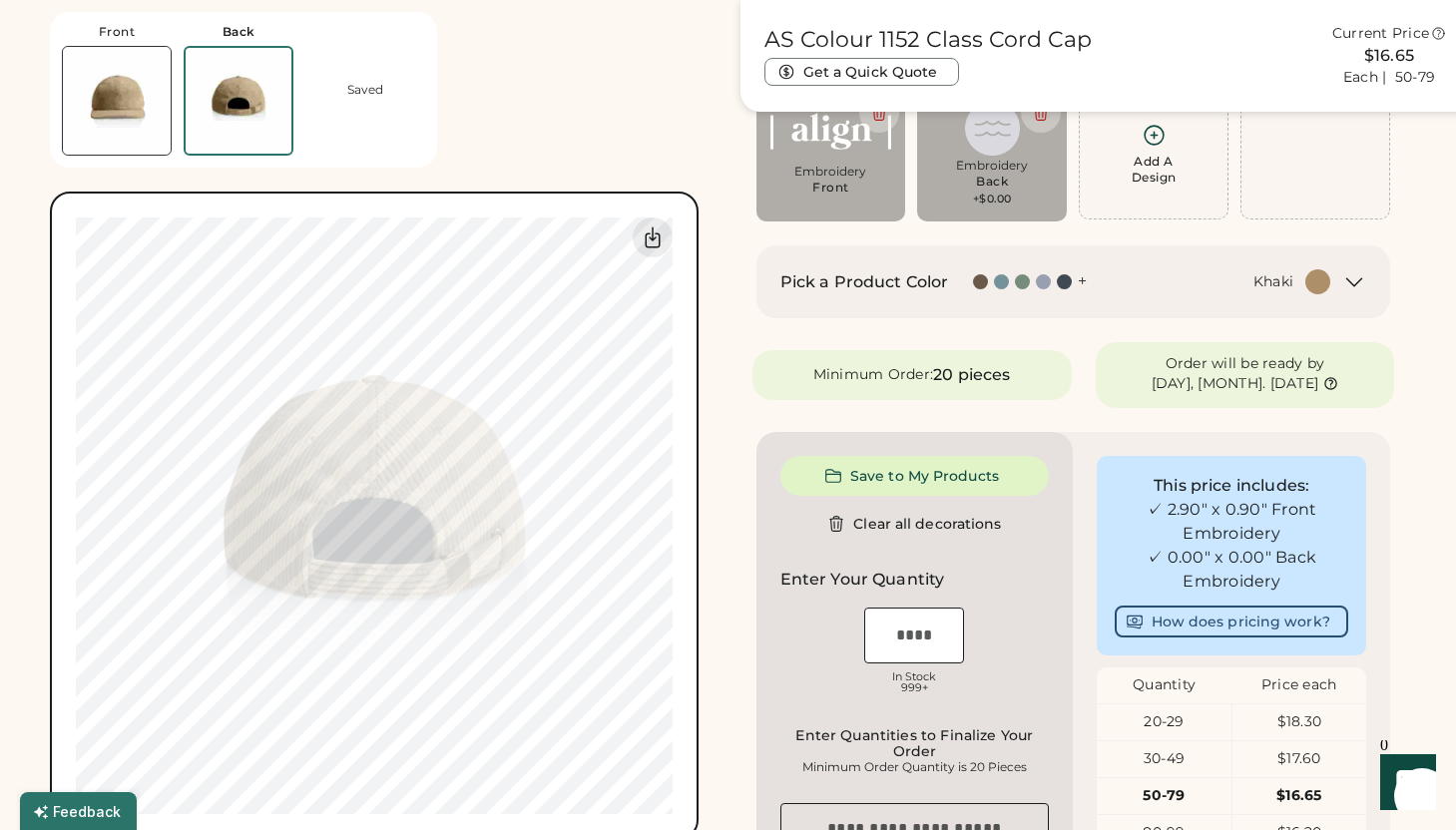 type on "****" 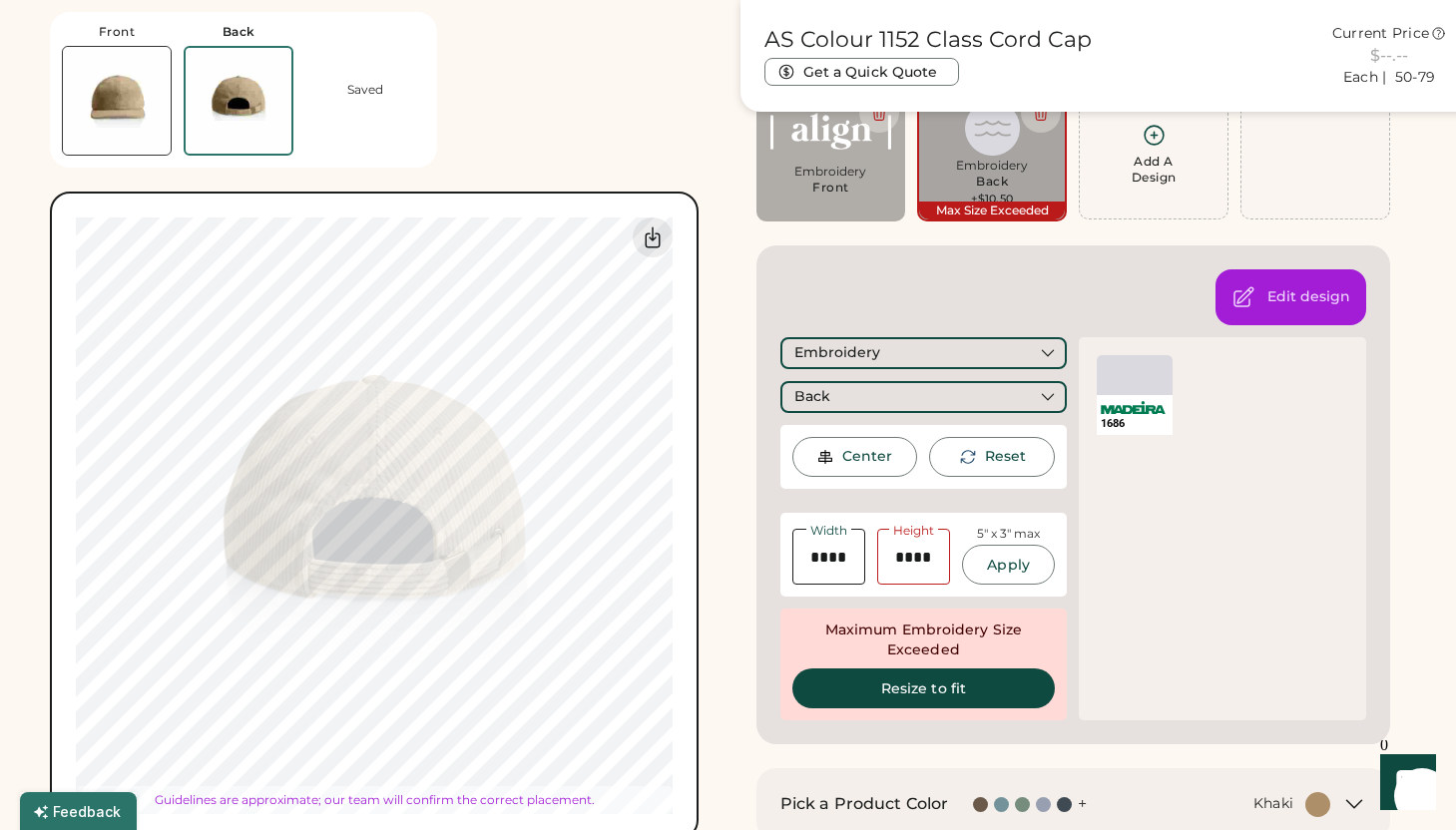 type on "****" 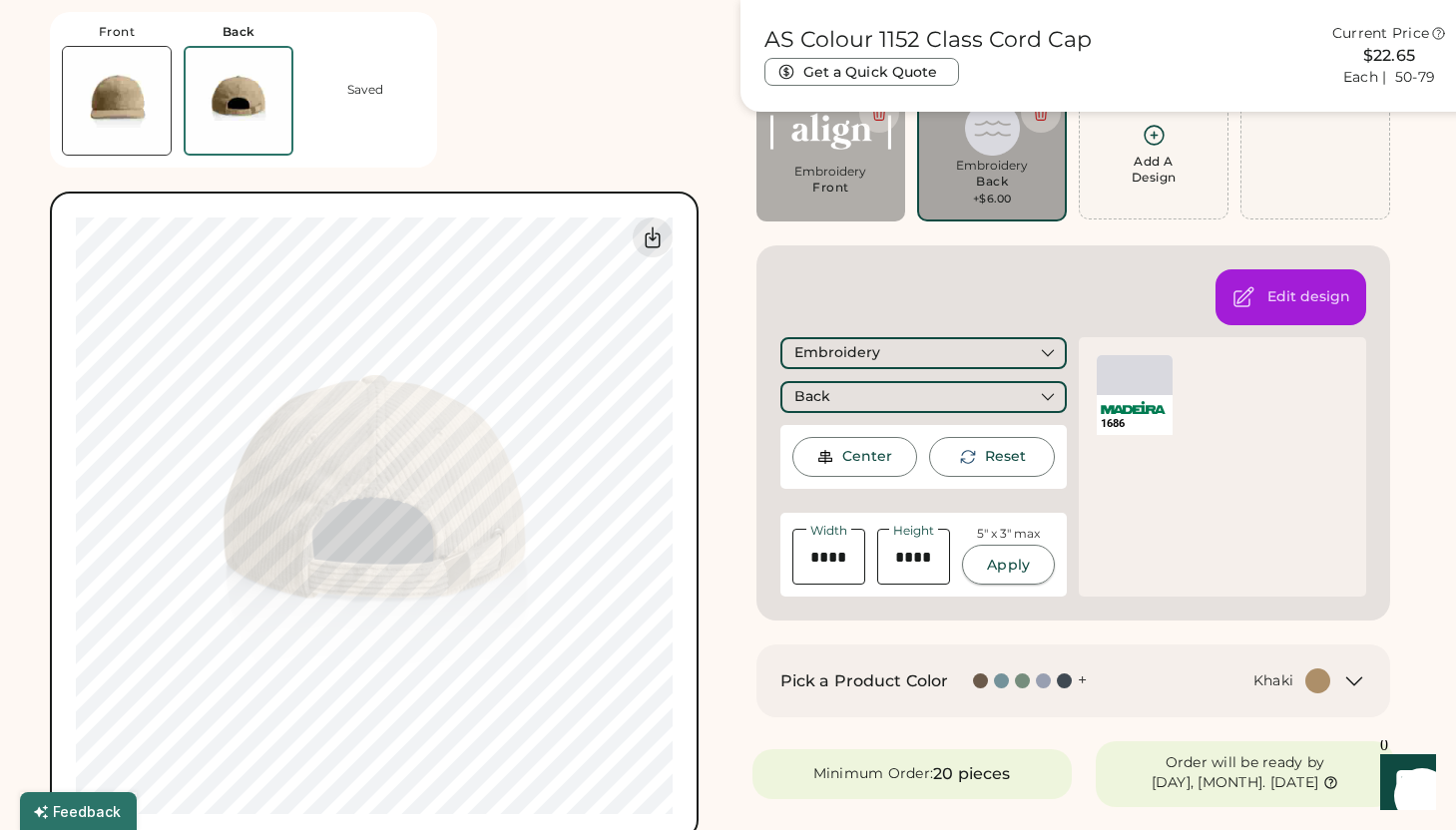 click on "Apply" at bounding box center (1008, 565) 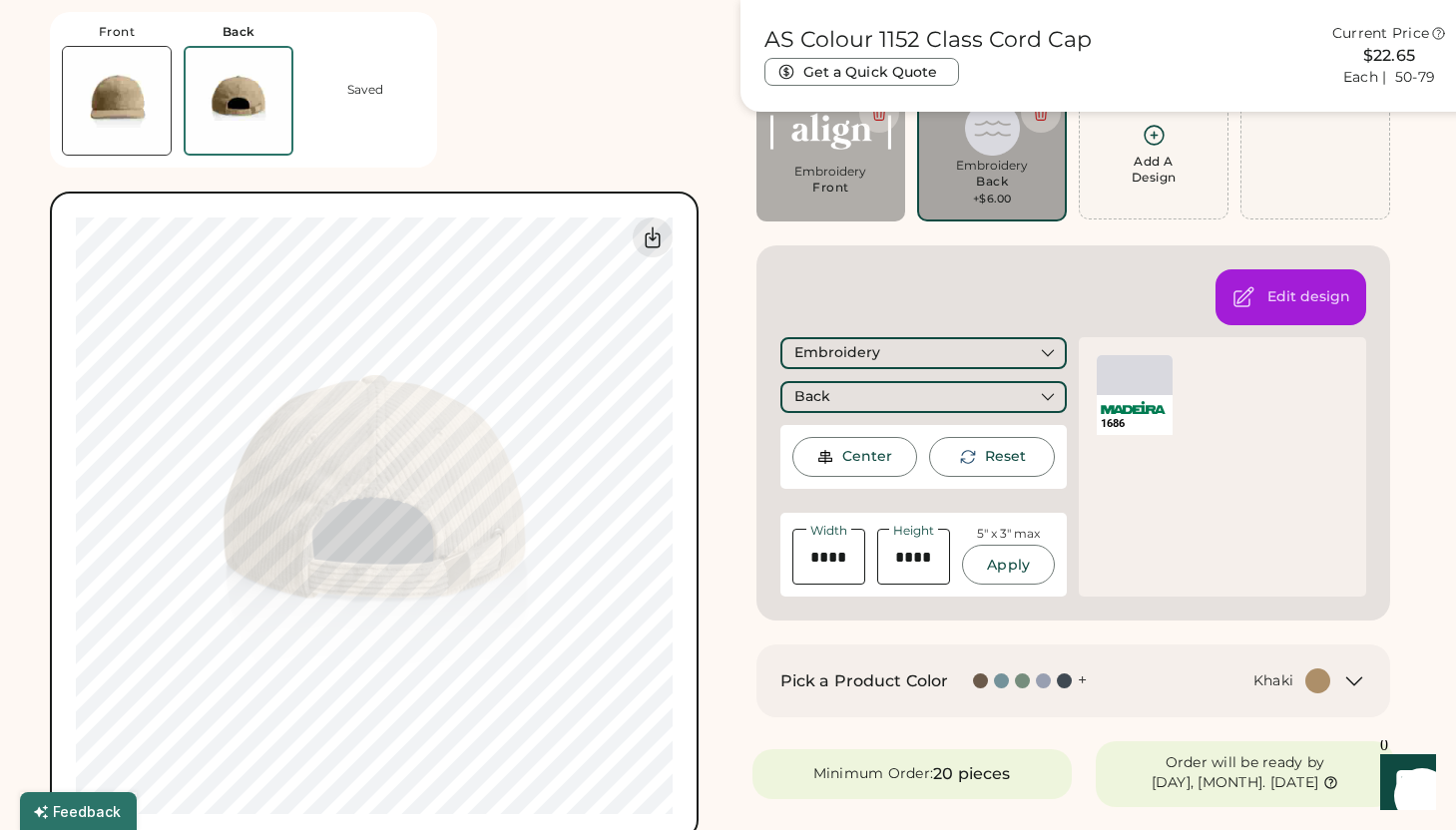 click on "Front Back Saved Switch to back Upload new design
SVG, Ai, PDF, EPS, PSD Non-preferred files:
PNG, JPG, TIFF Max File Size: 25MB    Guidelines are approximate; our team will confirm the correct placement.    My uploaded designs Upload Your Design
Ai, PDF, EPS, SVG, PSD Non-preferred files:
PNG, JPG, TIFF Max File Size: 25MB 100% 100%    Guidelines are approximate; our team will confirm the correct placement." at bounding box center [383, 420] 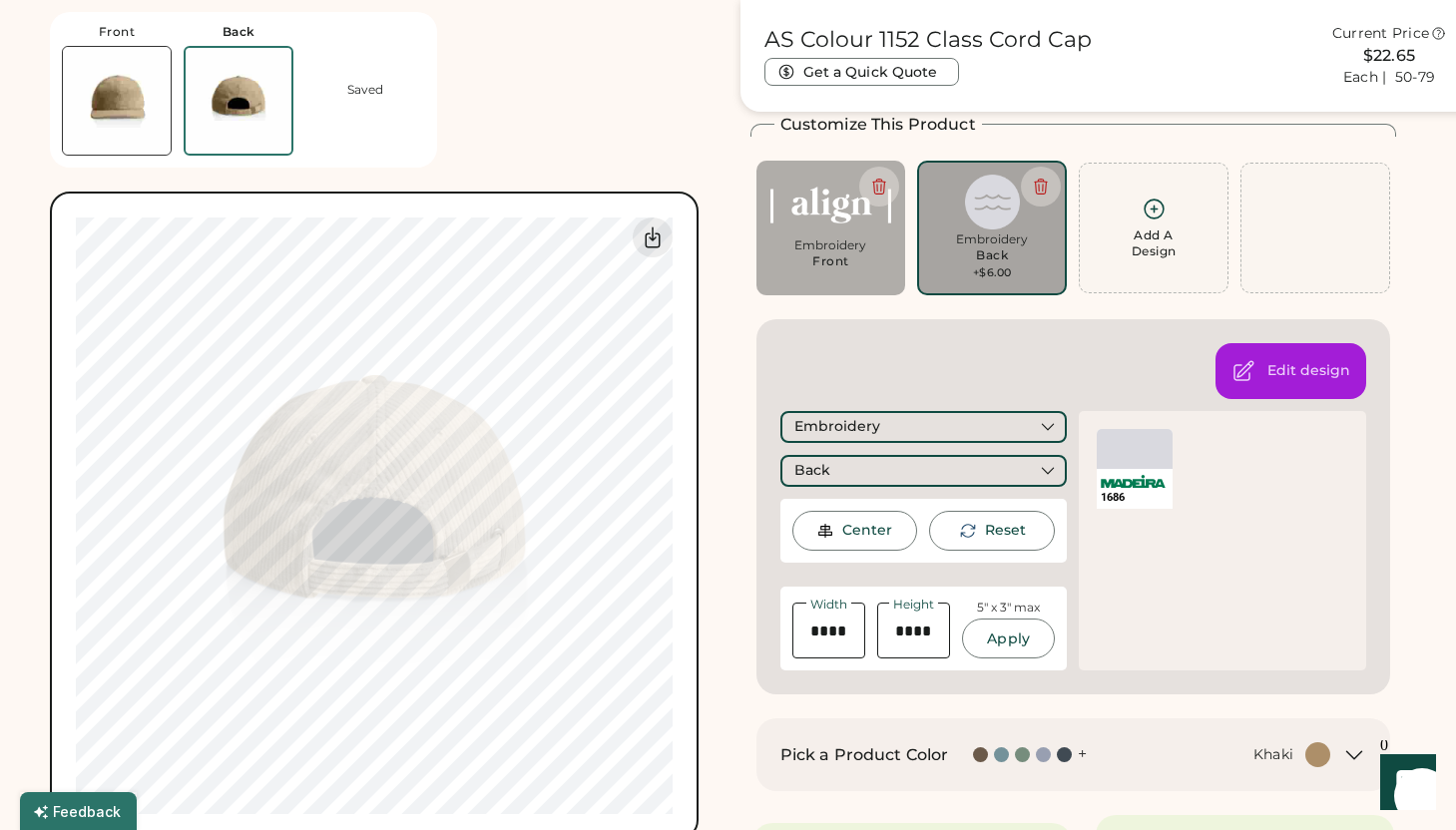 scroll, scrollTop: 0, scrollLeft: 0, axis: both 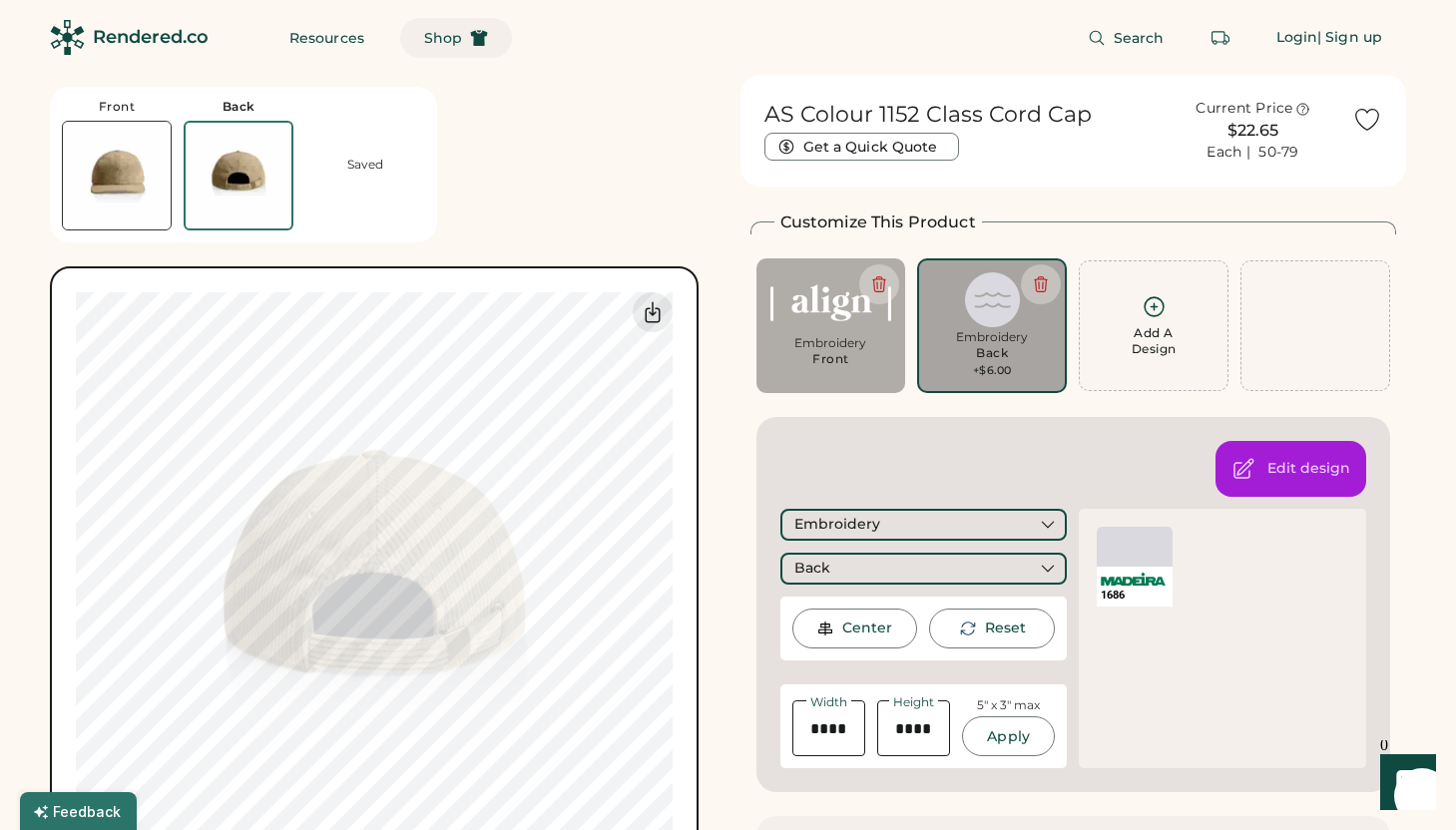 click on "Shop" at bounding box center (456, 38) 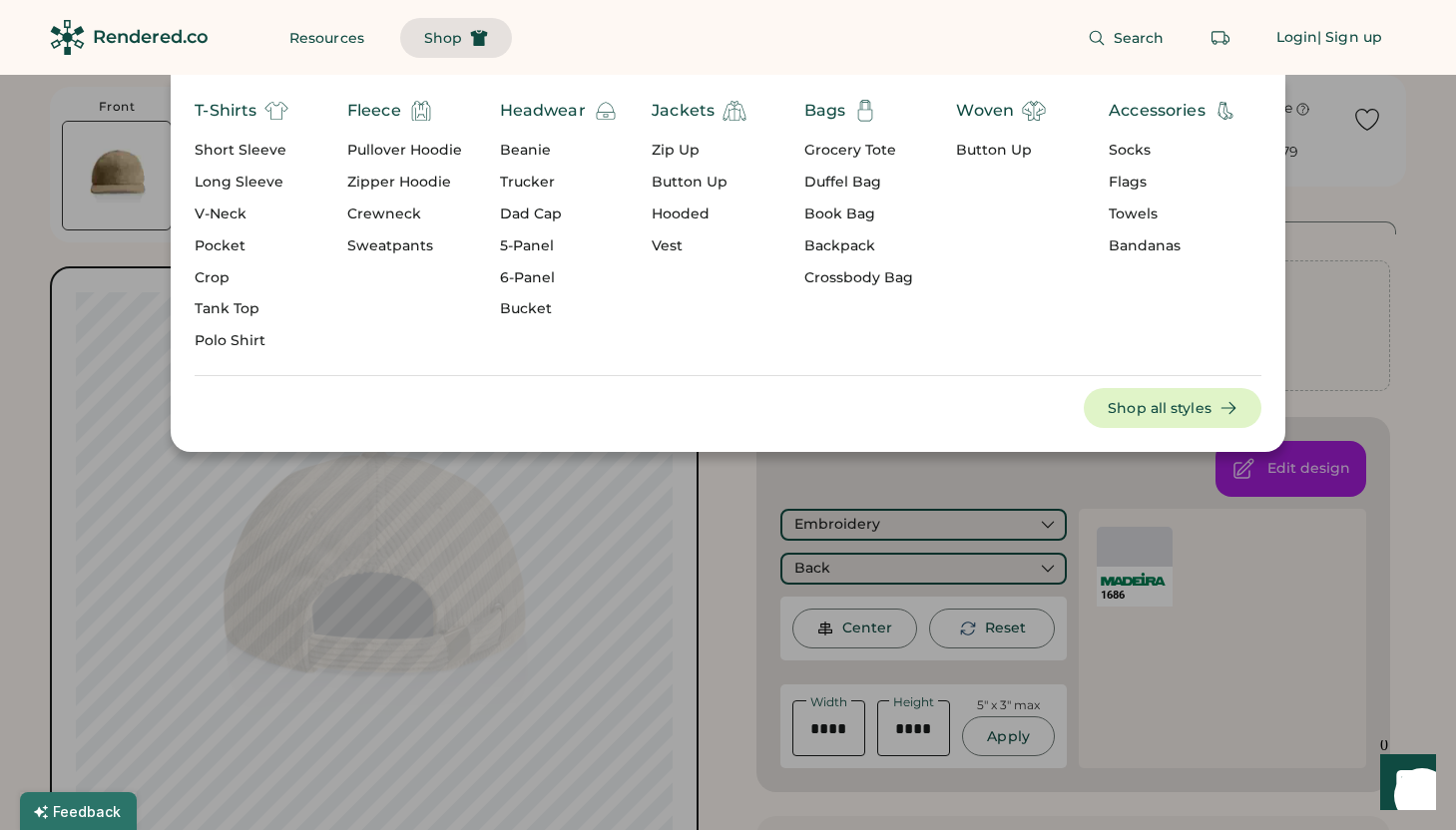 click on "5-Panel" at bounding box center (559, 246) 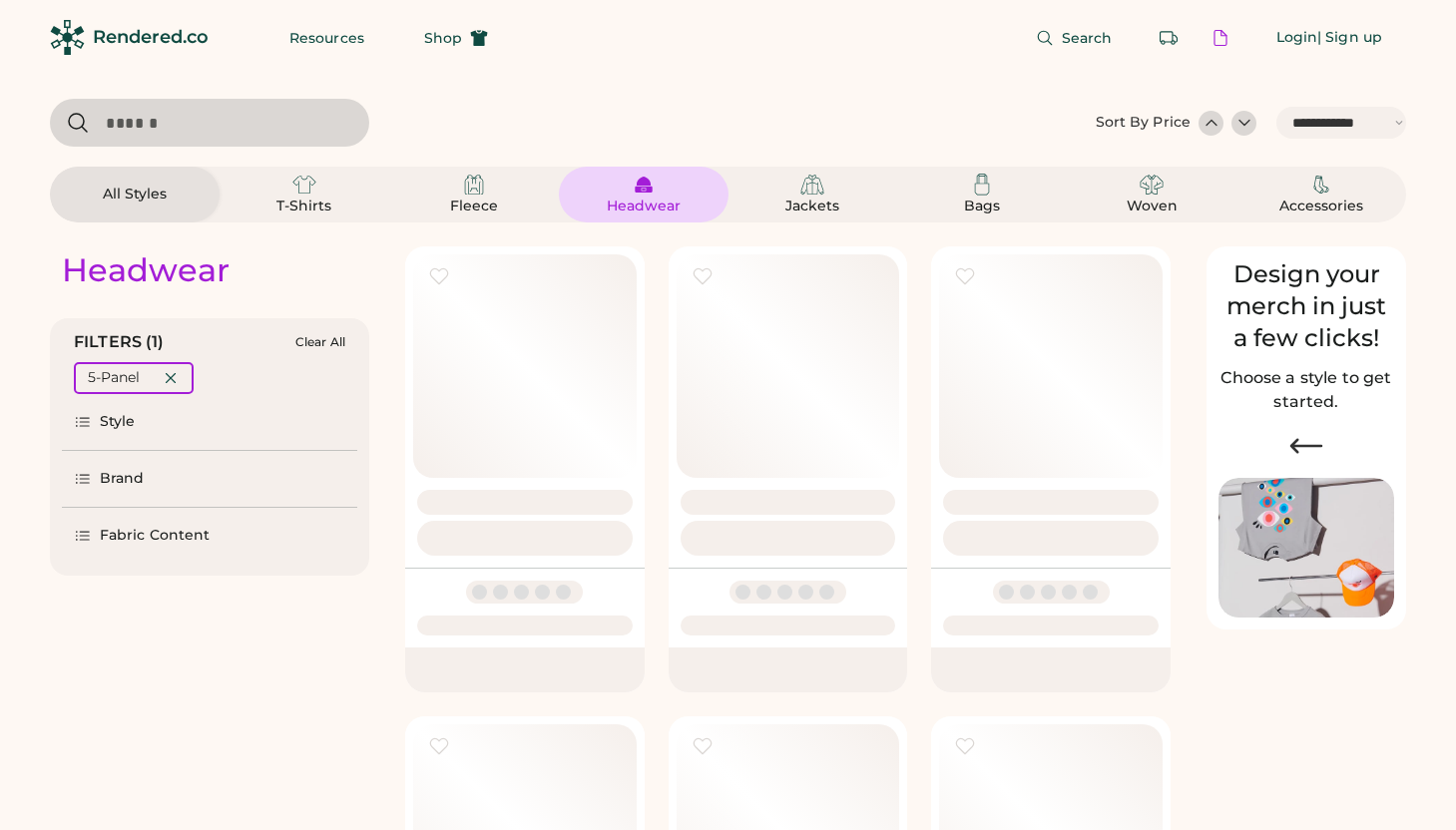 select on "*****" 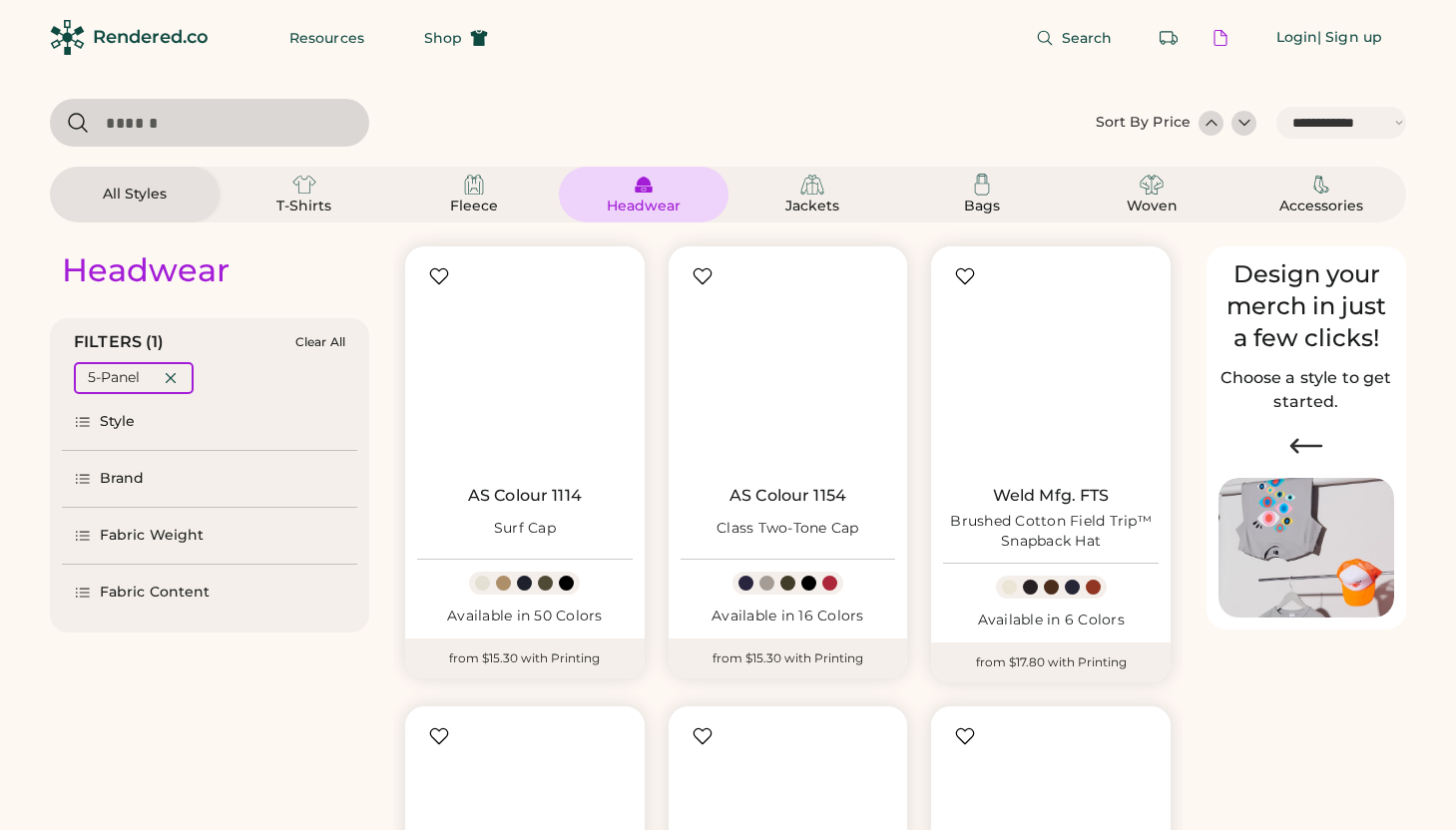 scroll, scrollTop: 0, scrollLeft: 0, axis: both 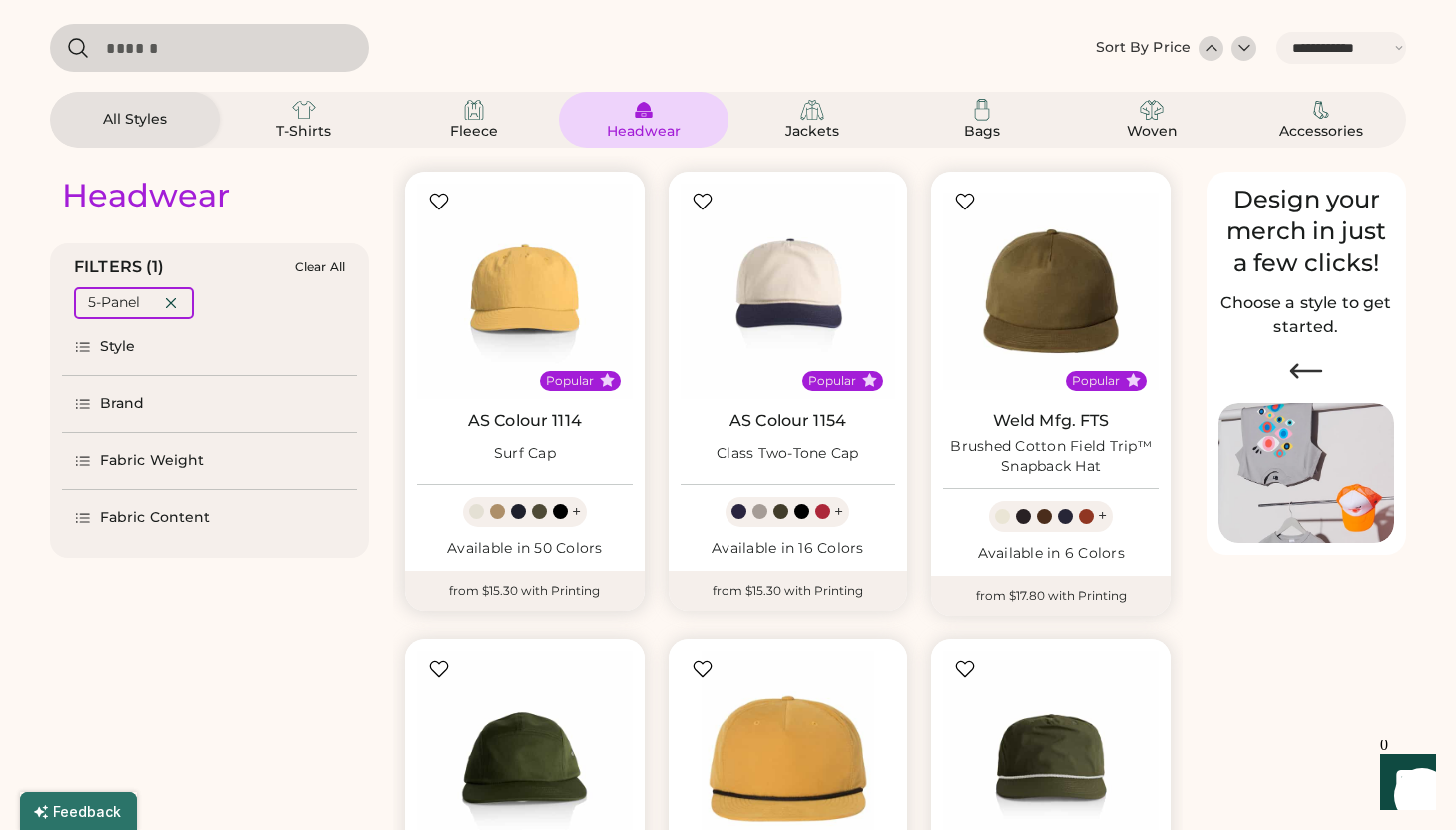 select on "*****" 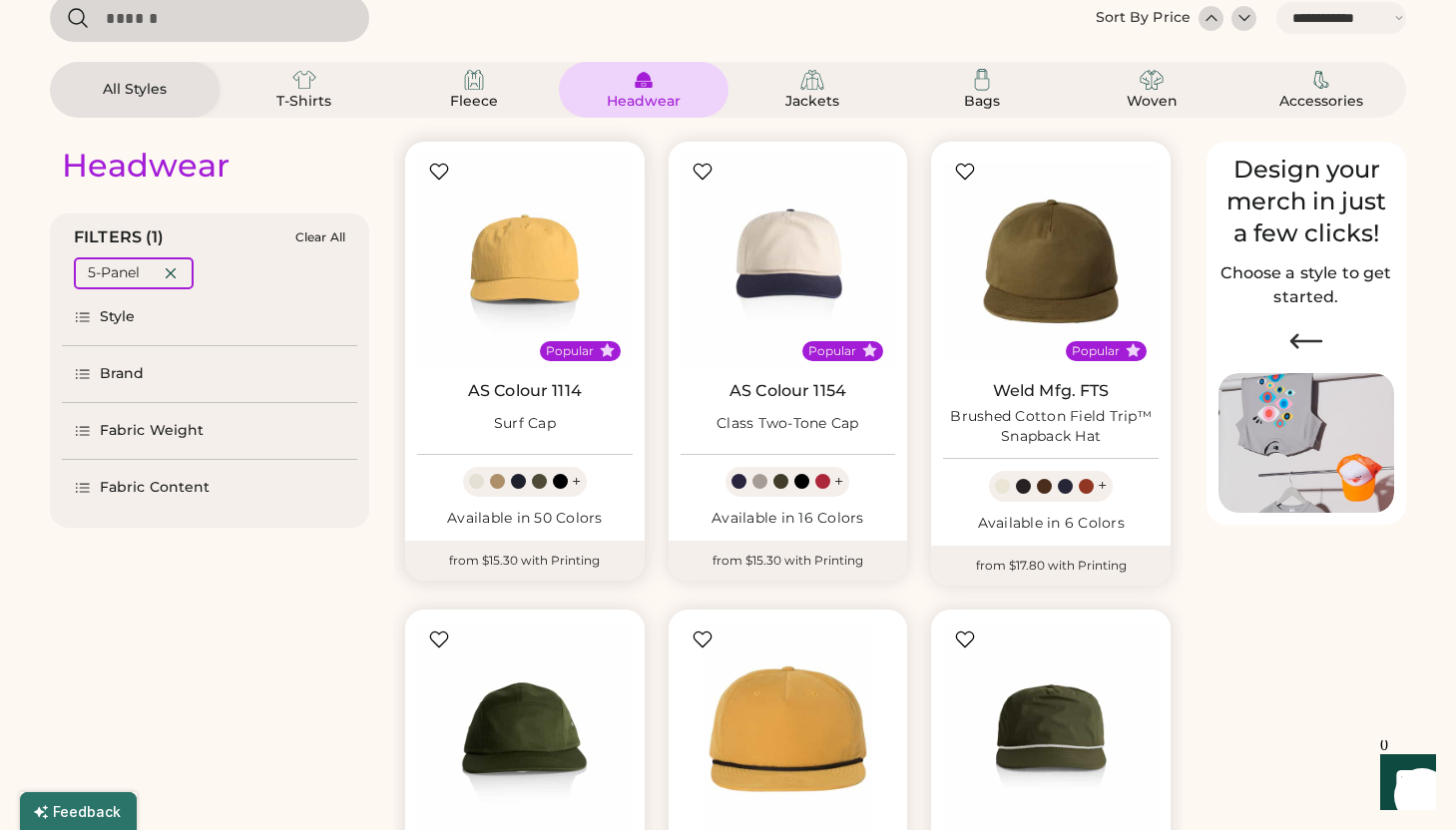 scroll, scrollTop: 0, scrollLeft: 0, axis: both 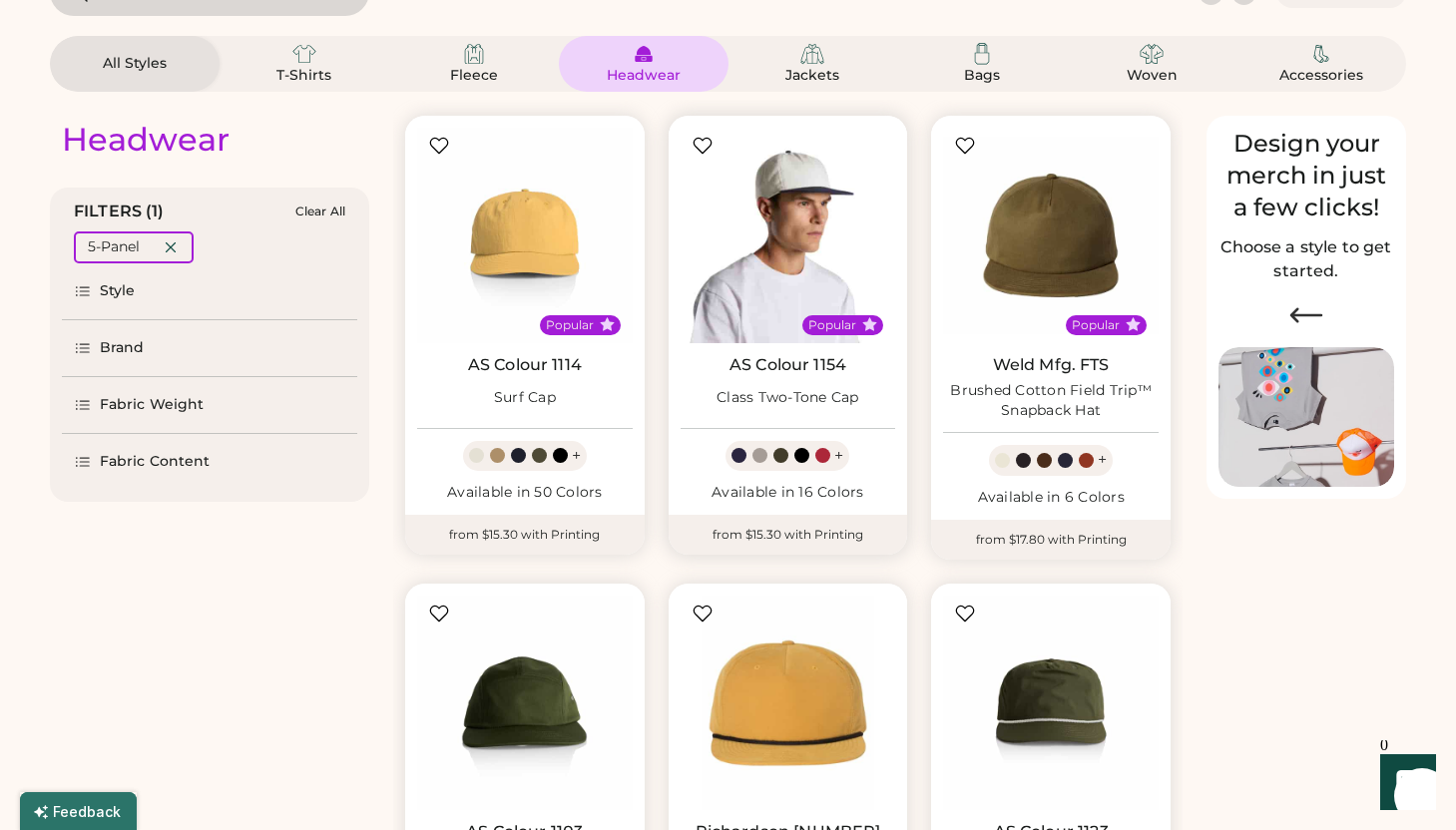 click at bounding box center [788, 235] 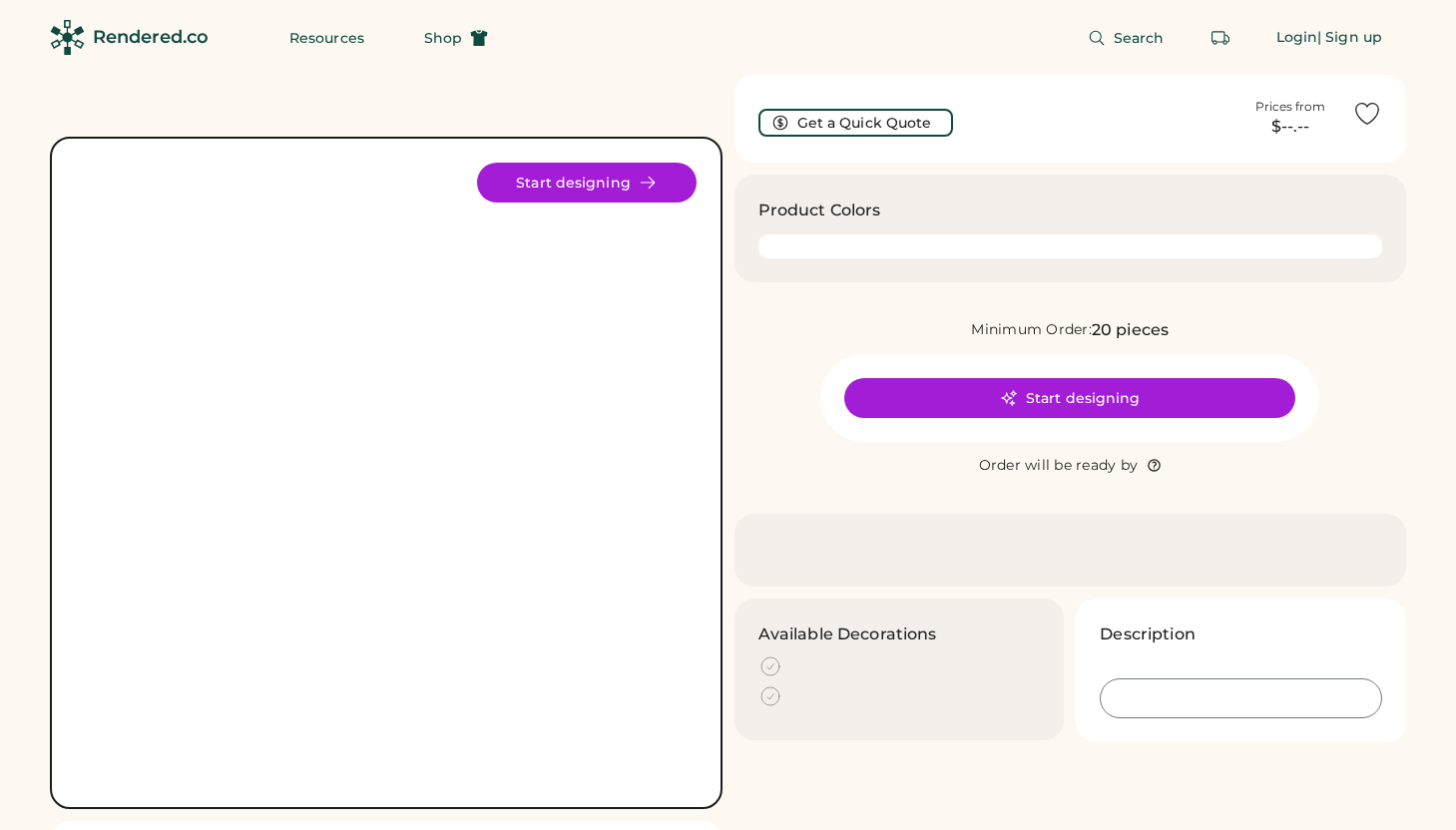 scroll, scrollTop: 0, scrollLeft: 0, axis: both 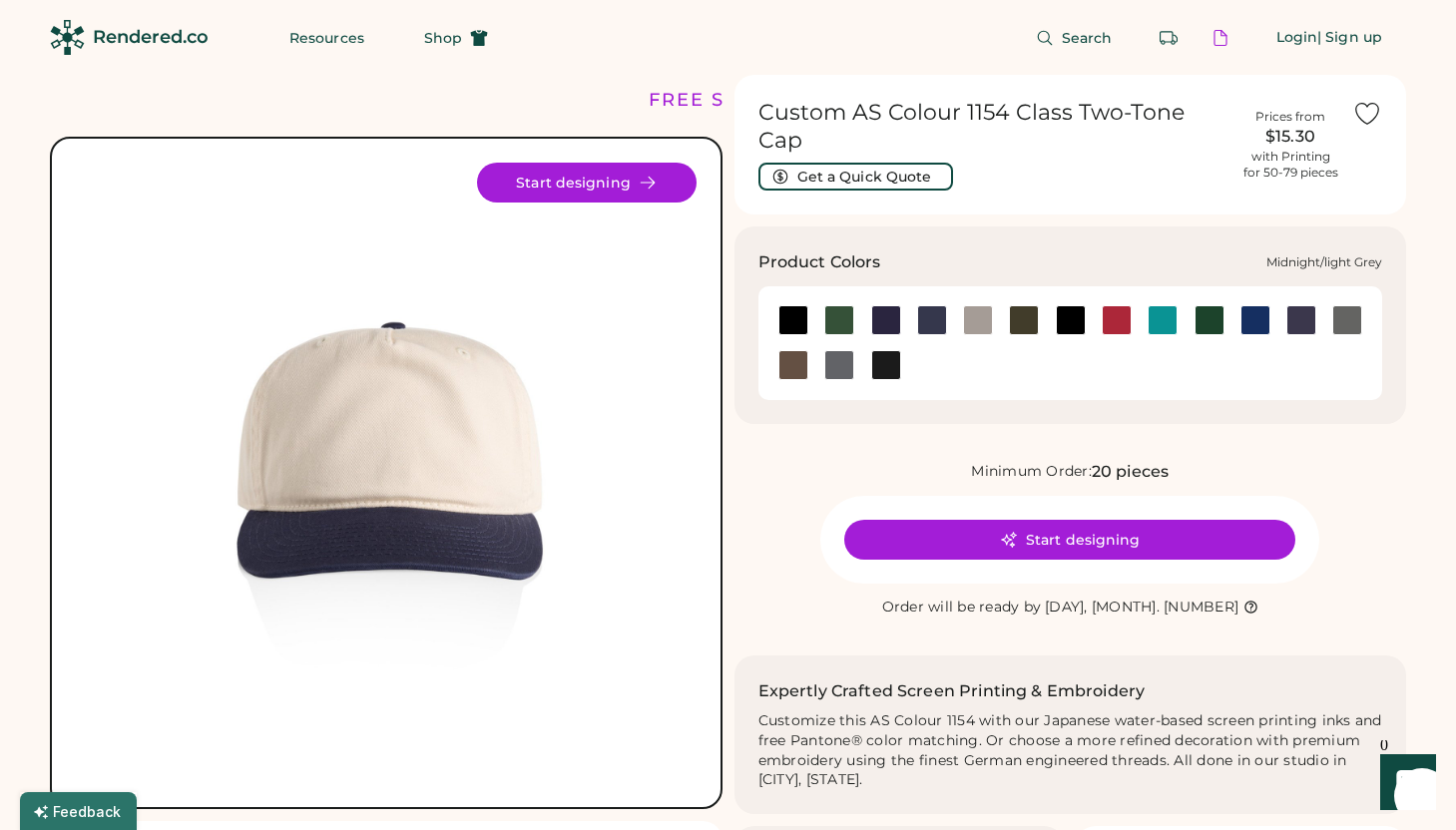 click at bounding box center (978, 320) 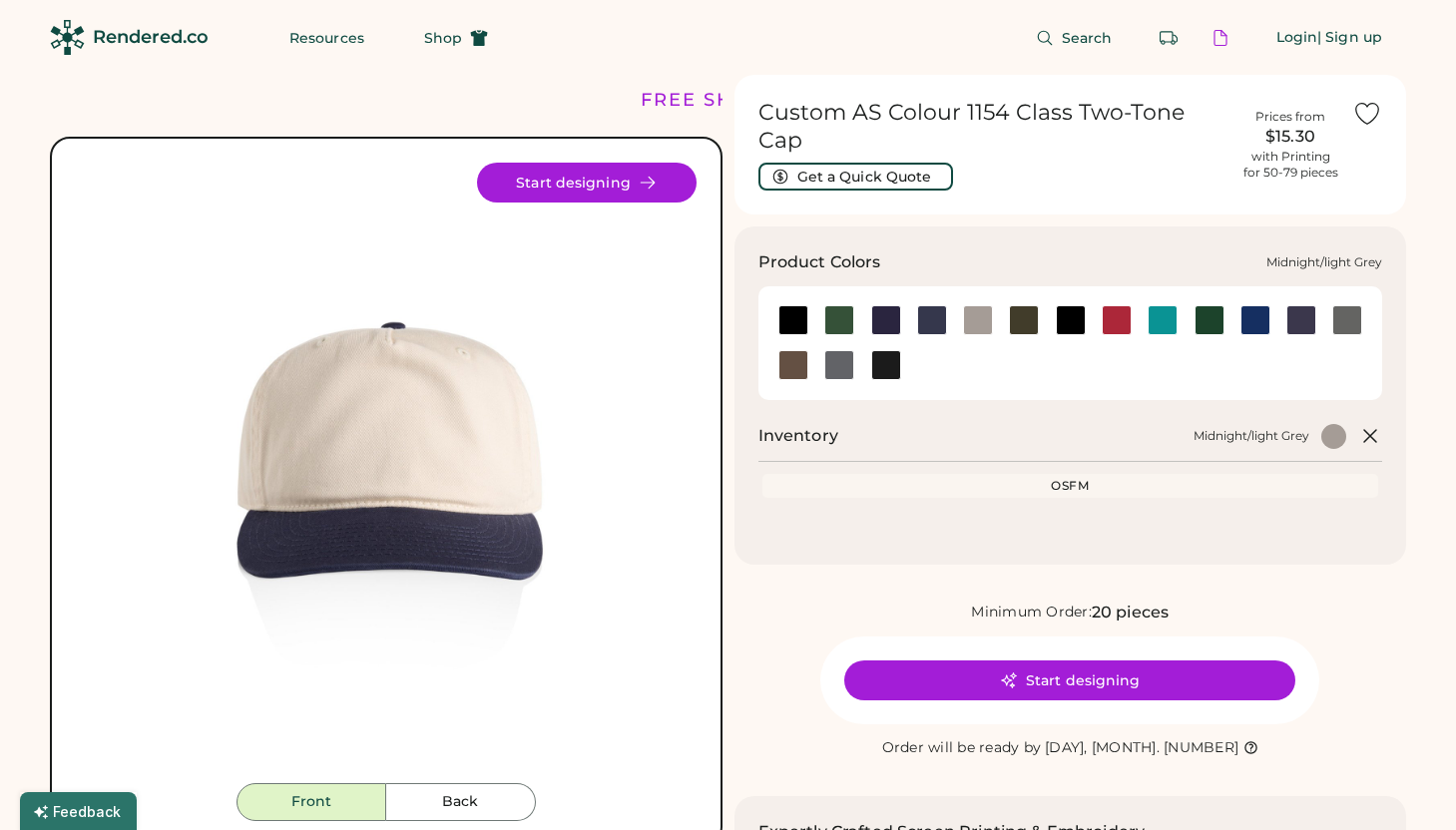 scroll, scrollTop: 0, scrollLeft: 0, axis: both 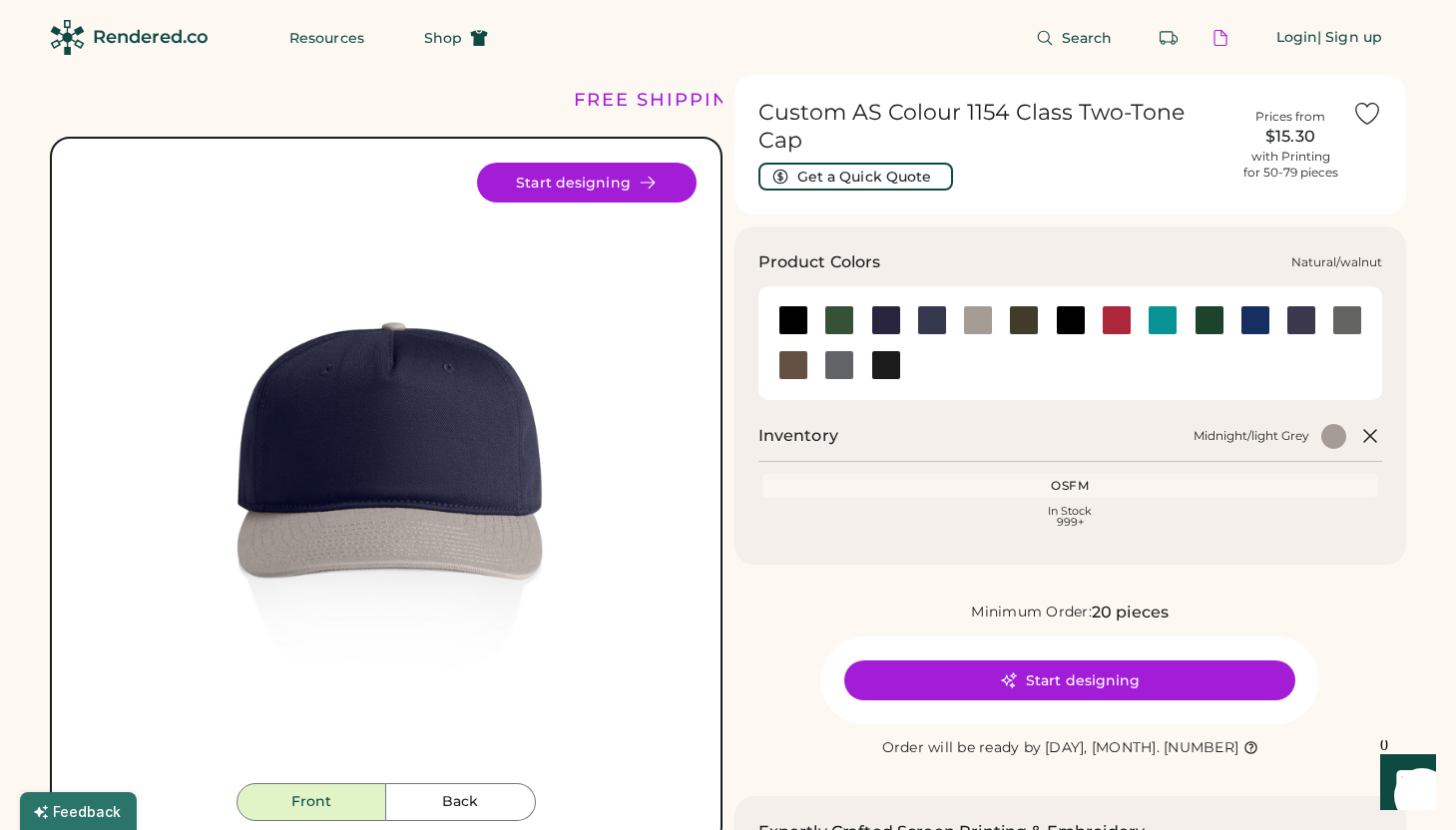 click at bounding box center (793, 365) 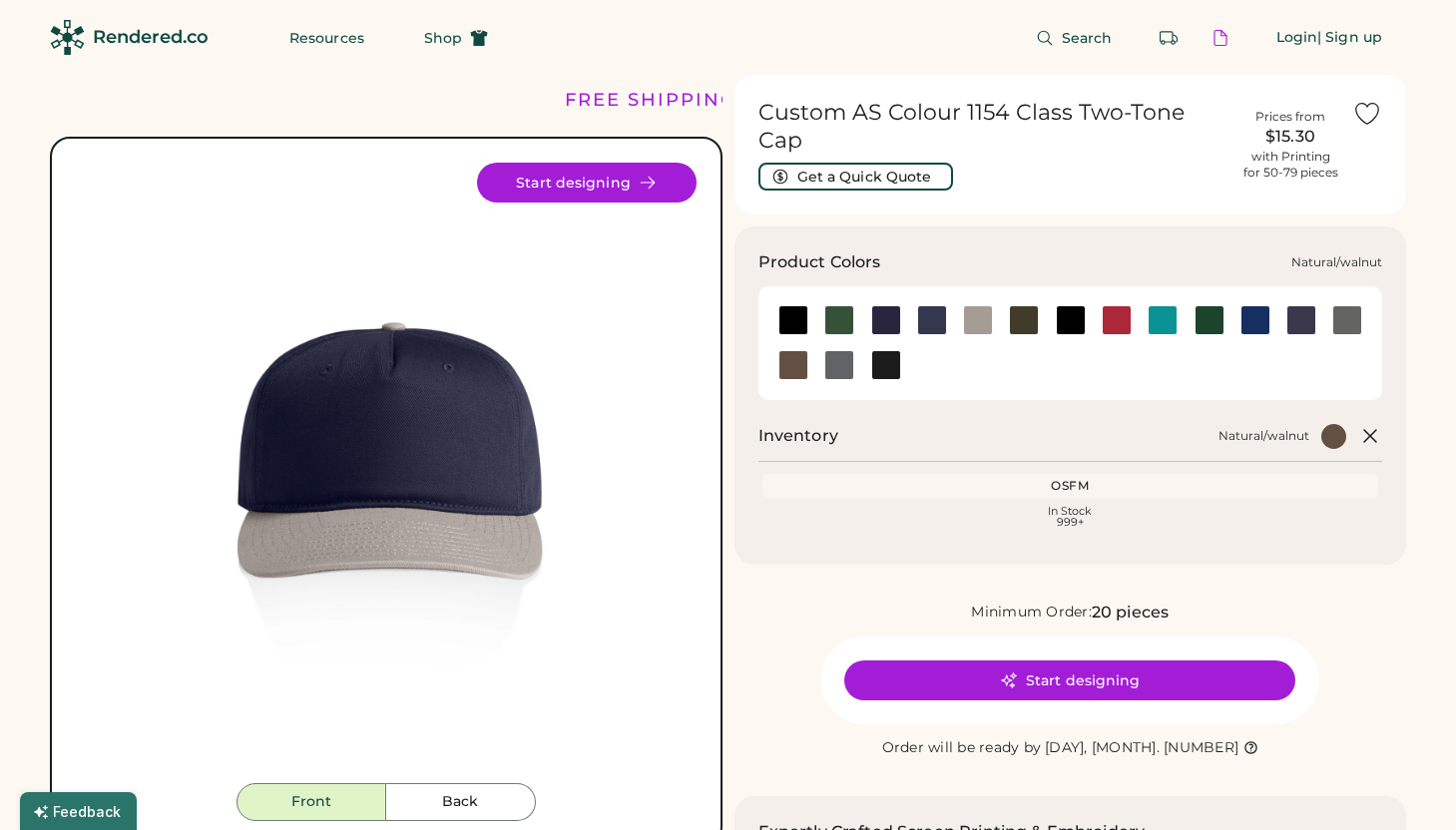 scroll, scrollTop: 0, scrollLeft: 0, axis: both 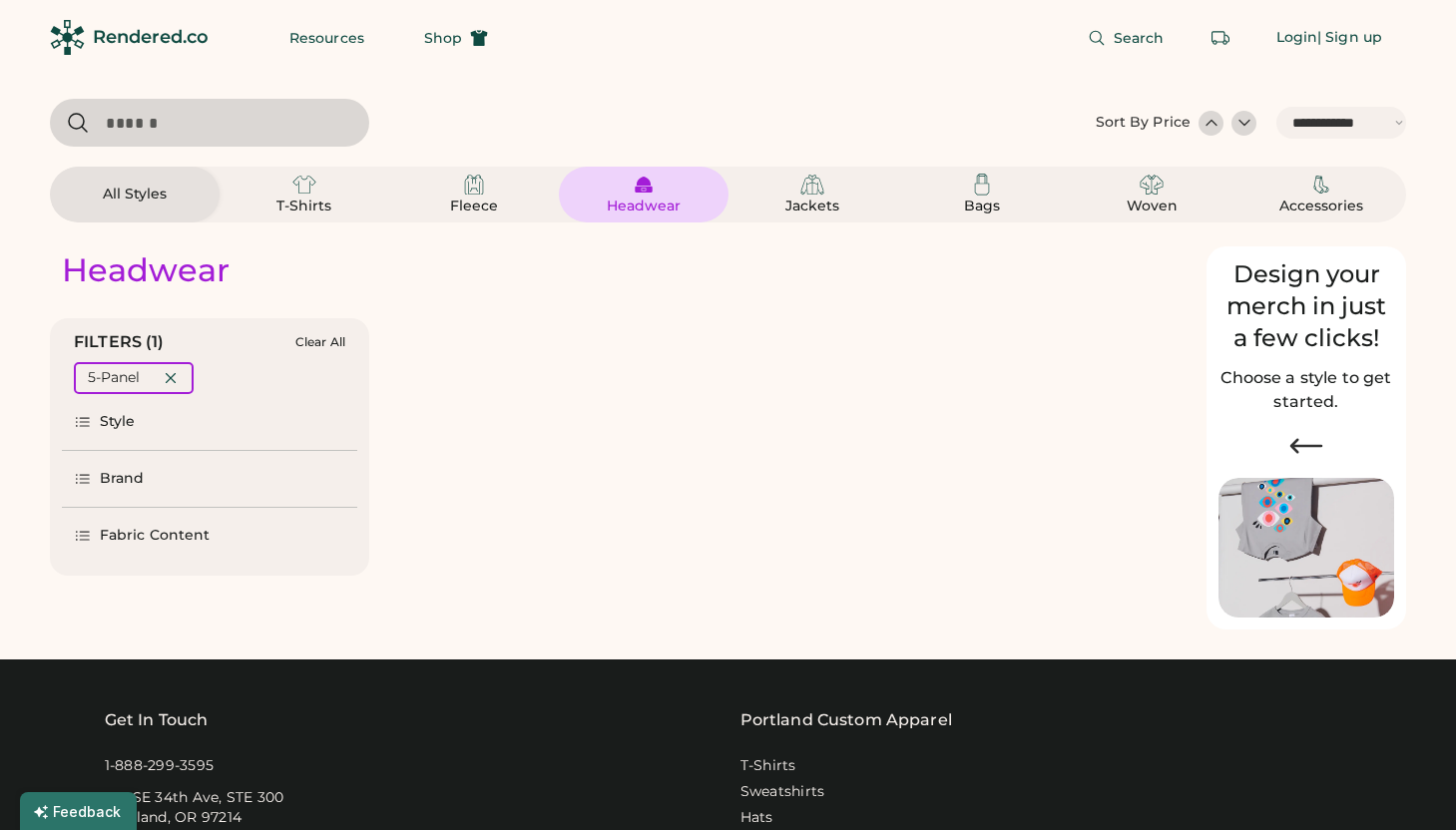 select on "*****" 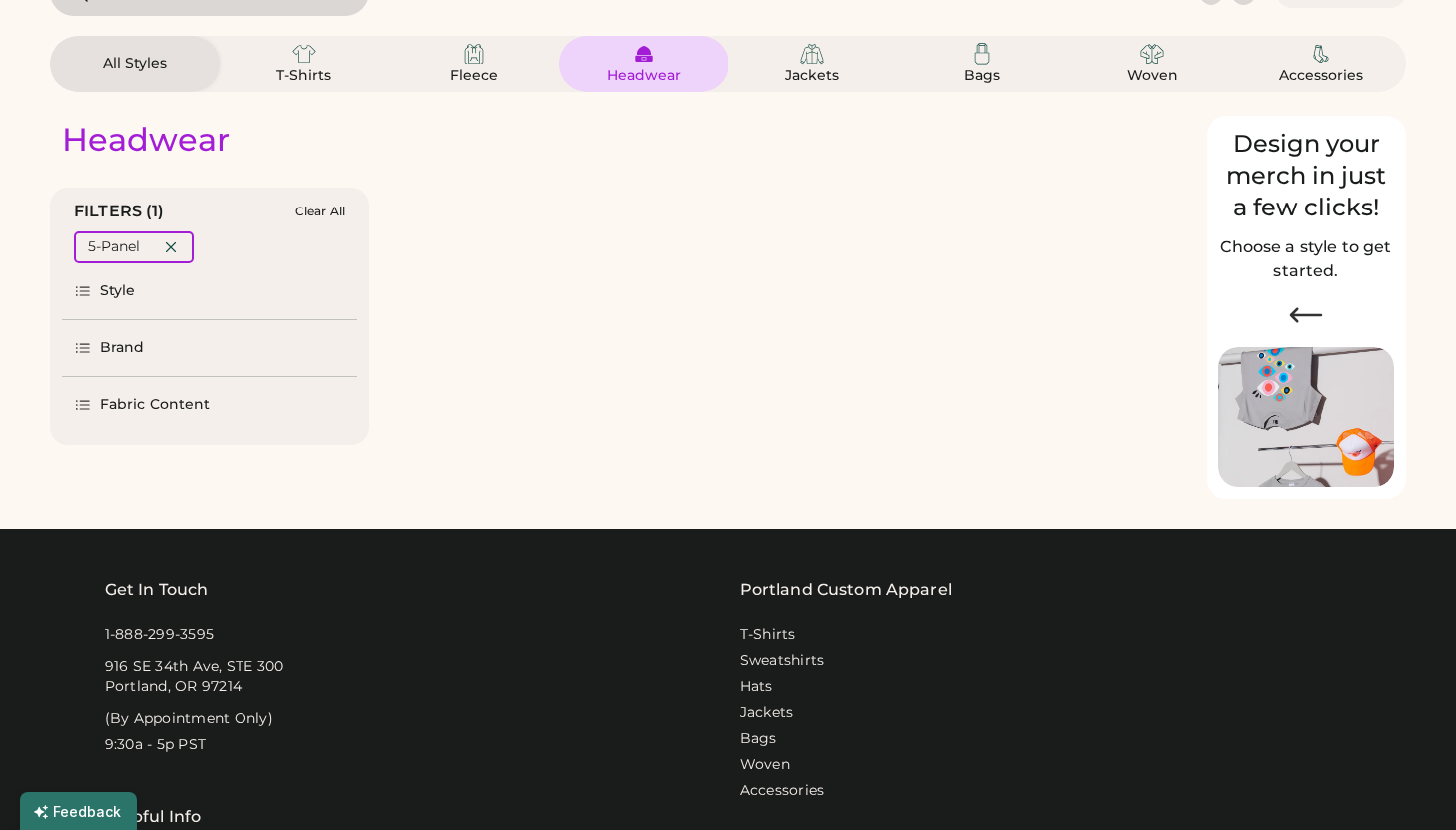 select on "*" 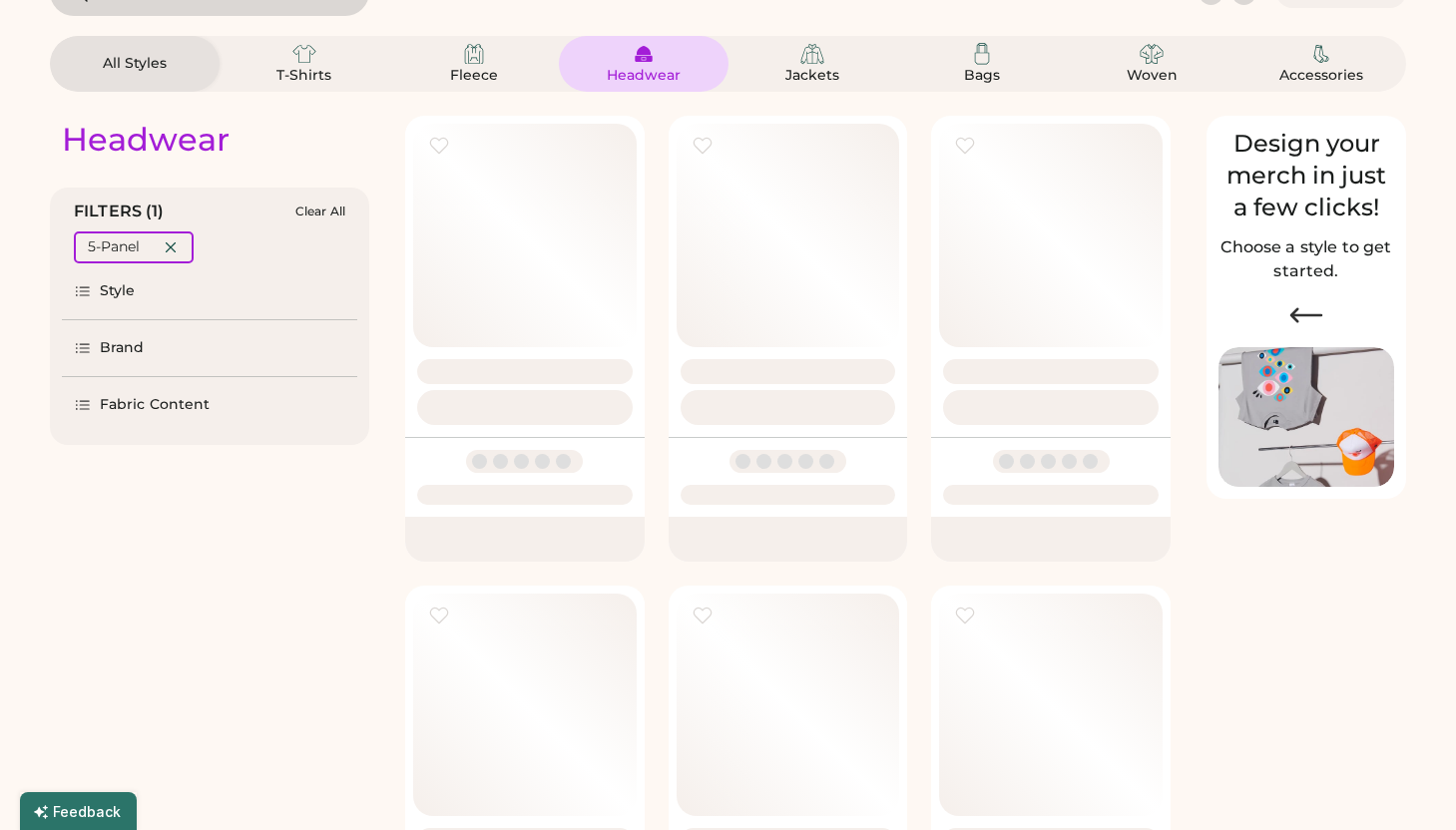 scroll, scrollTop: 131, scrollLeft: 0, axis: vertical 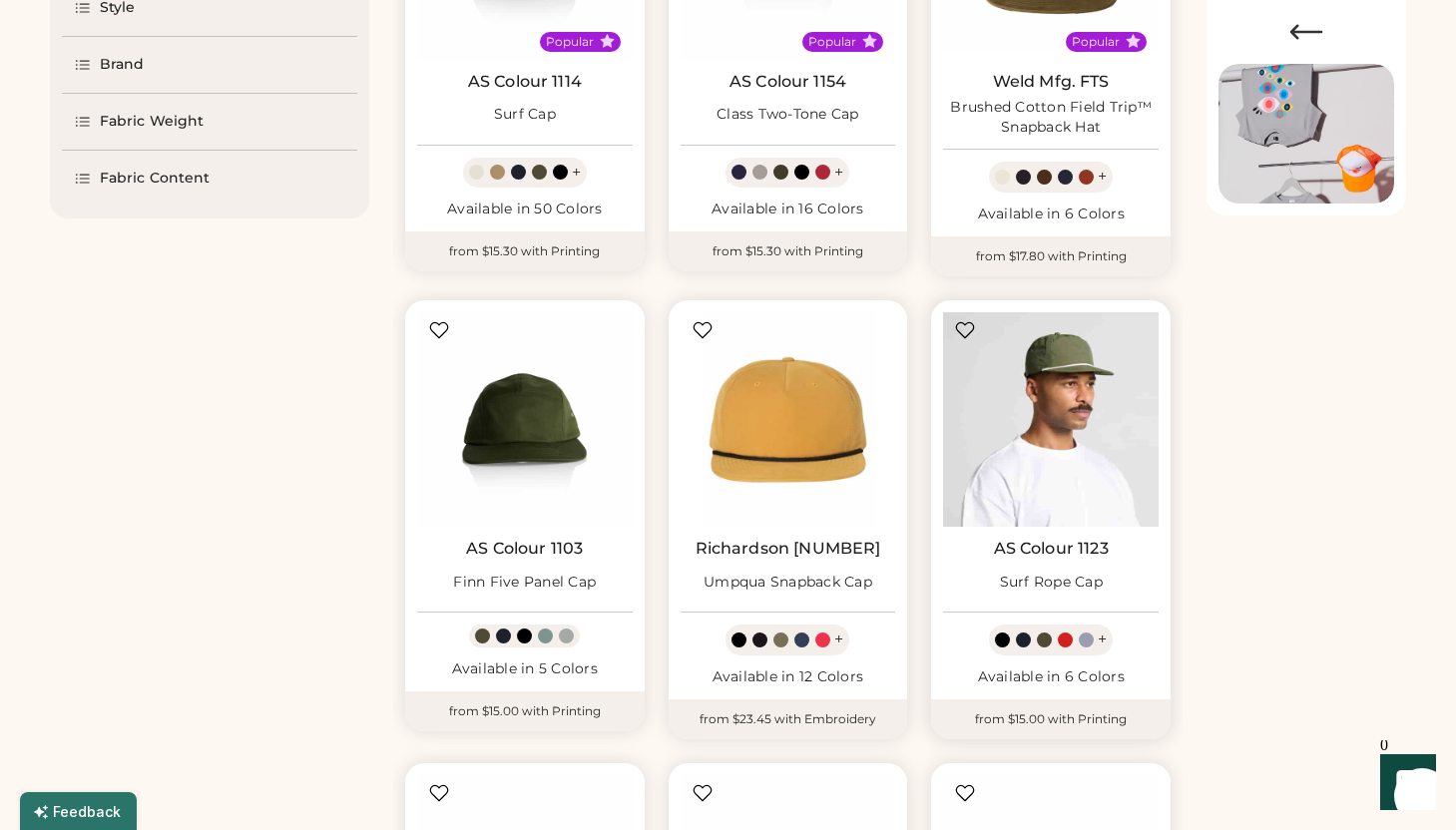 click at bounding box center (1051, 420) 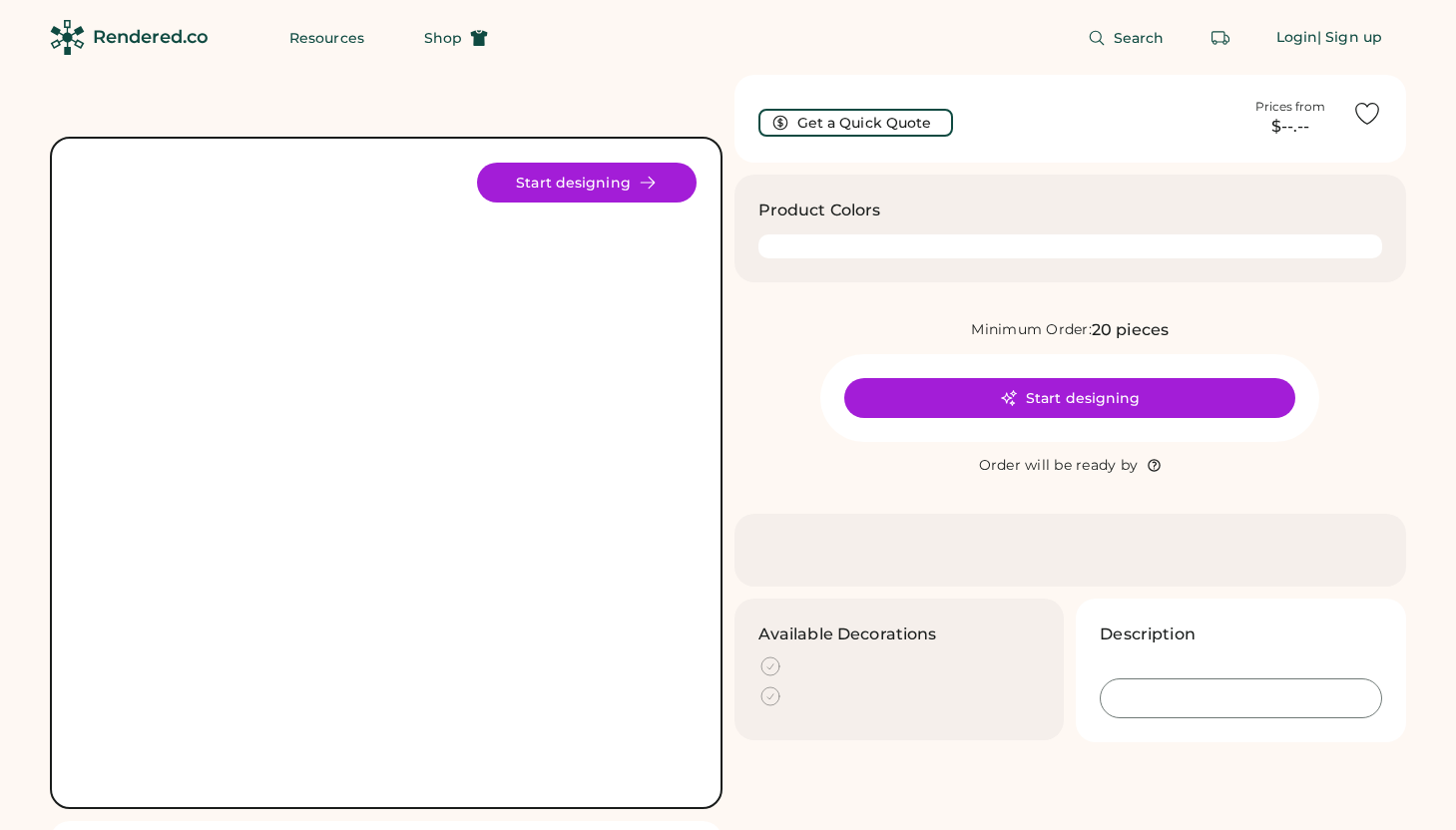 scroll, scrollTop: 0, scrollLeft: 0, axis: both 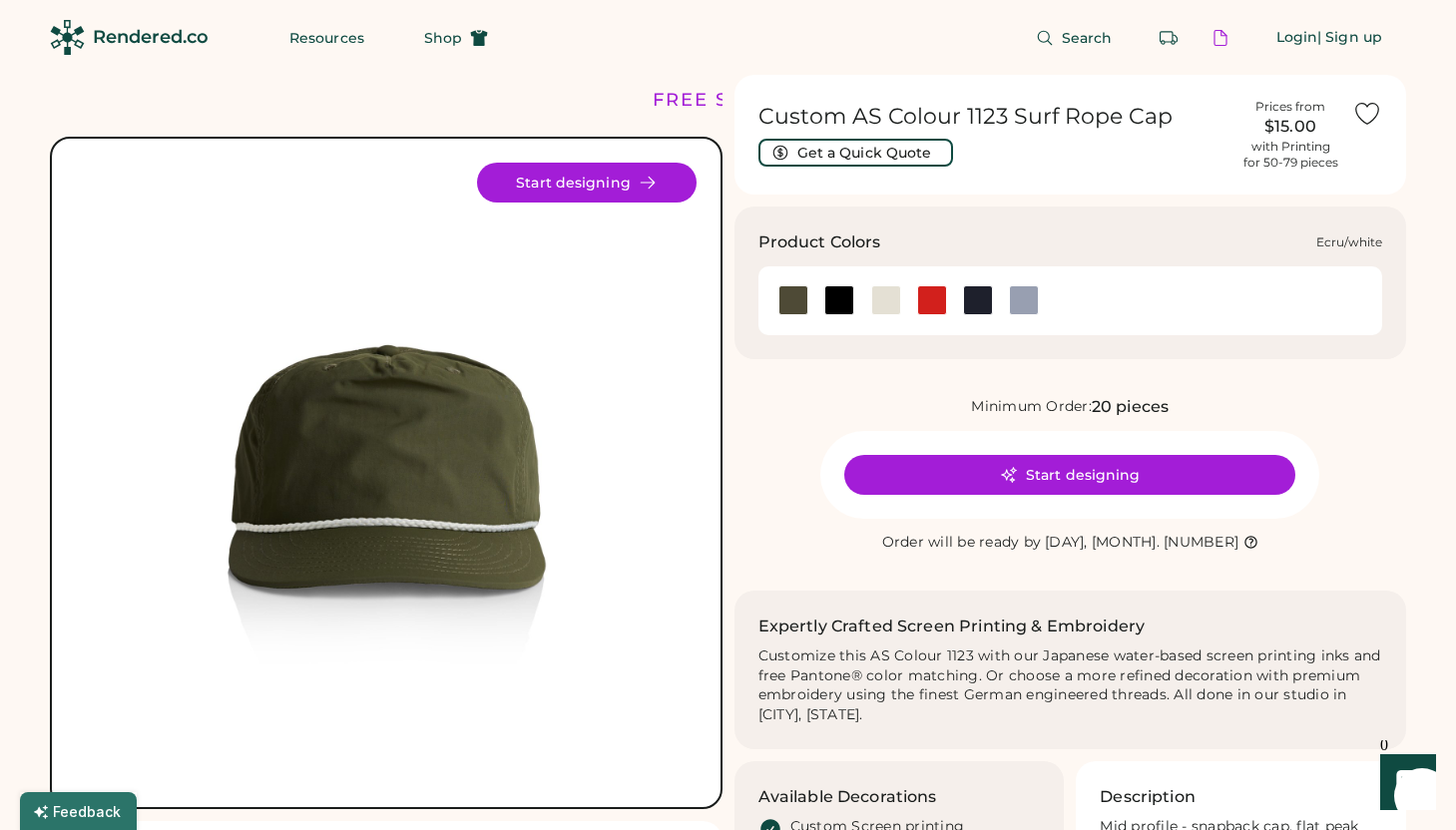 click at bounding box center (886, 300) 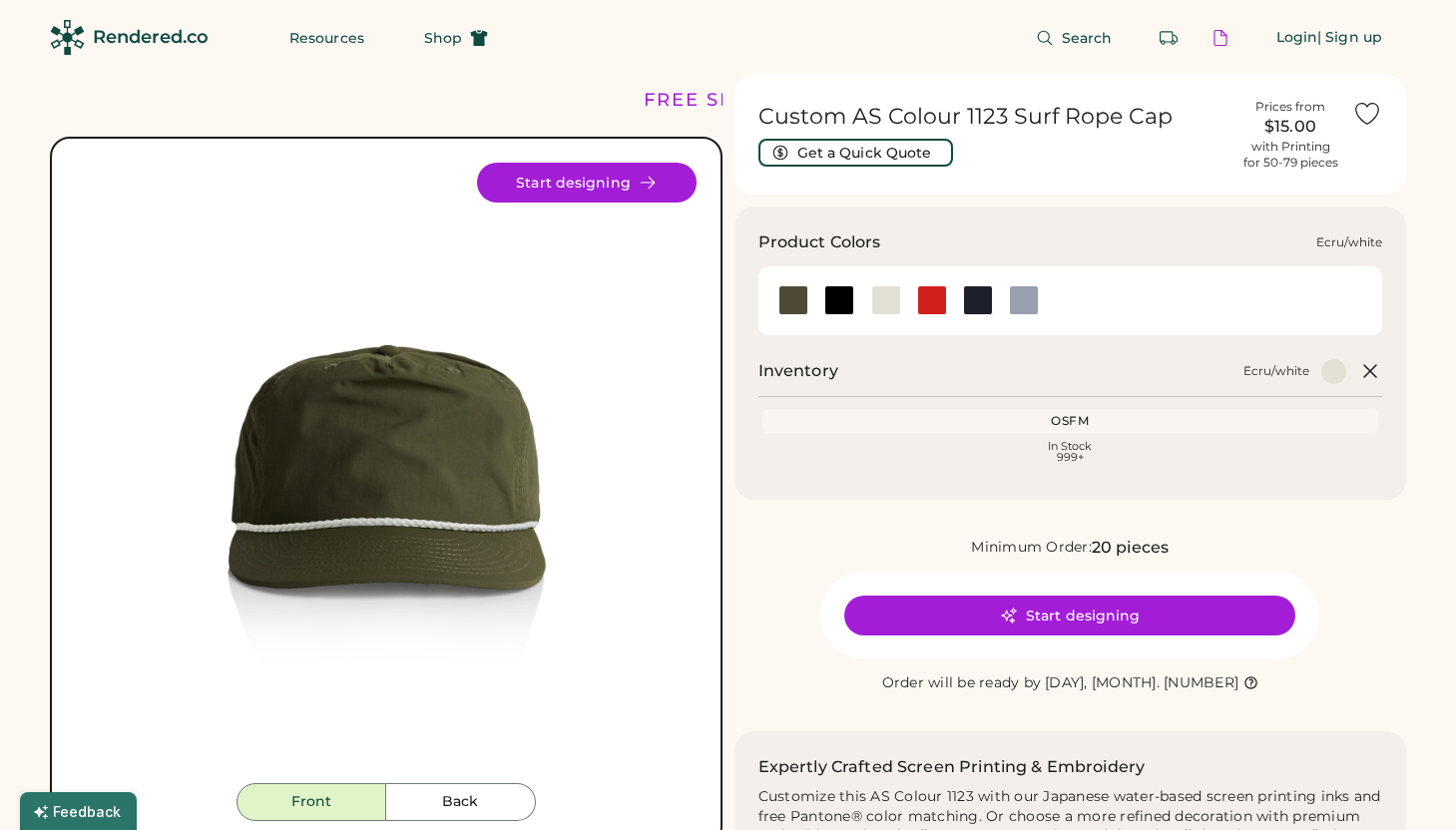 scroll, scrollTop: 0, scrollLeft: 0, axis: both 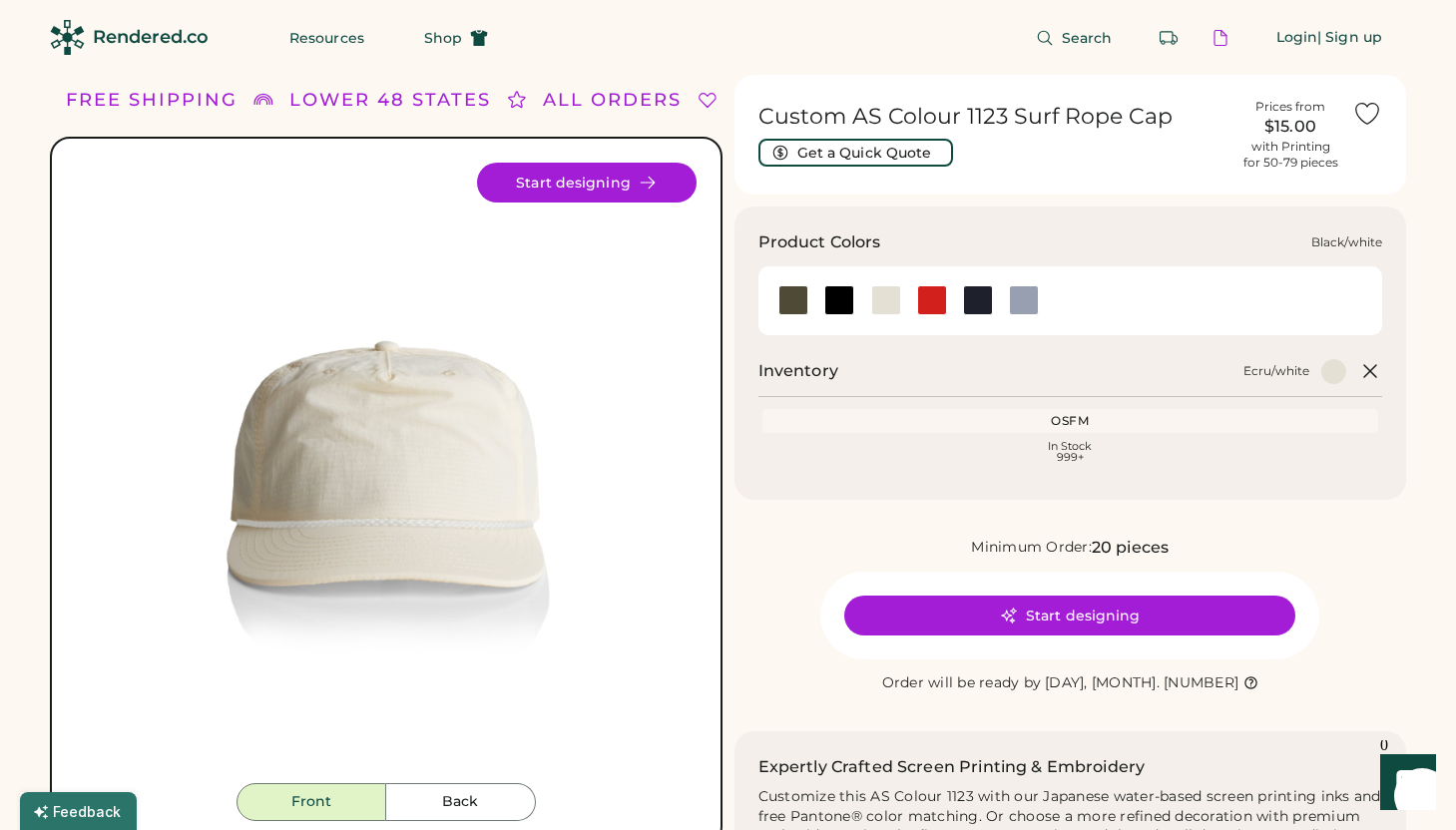 click at bounding box center [839, 300] 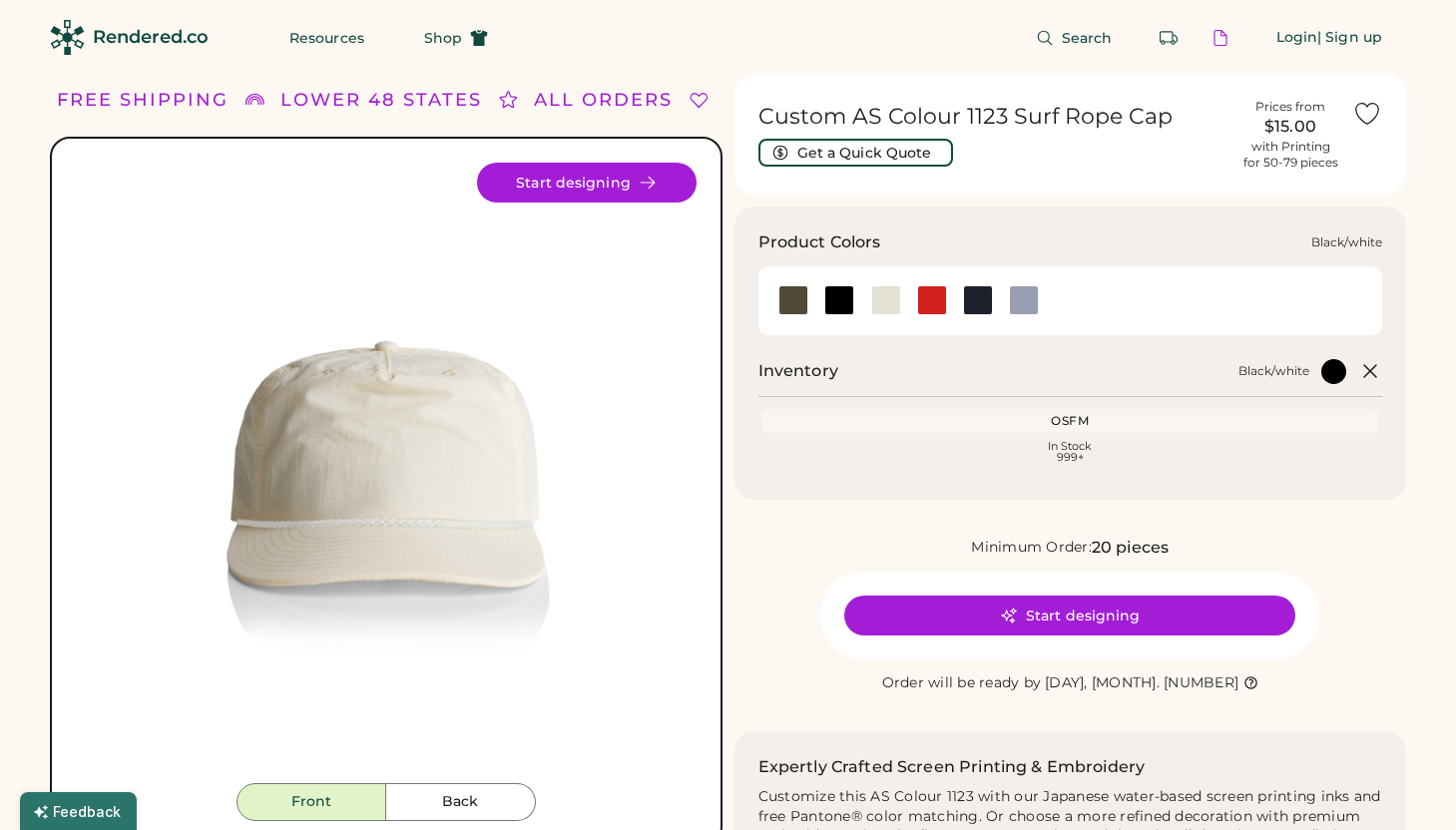 scroll, scrollTop: 0, scrollLeft: 0, axis: both 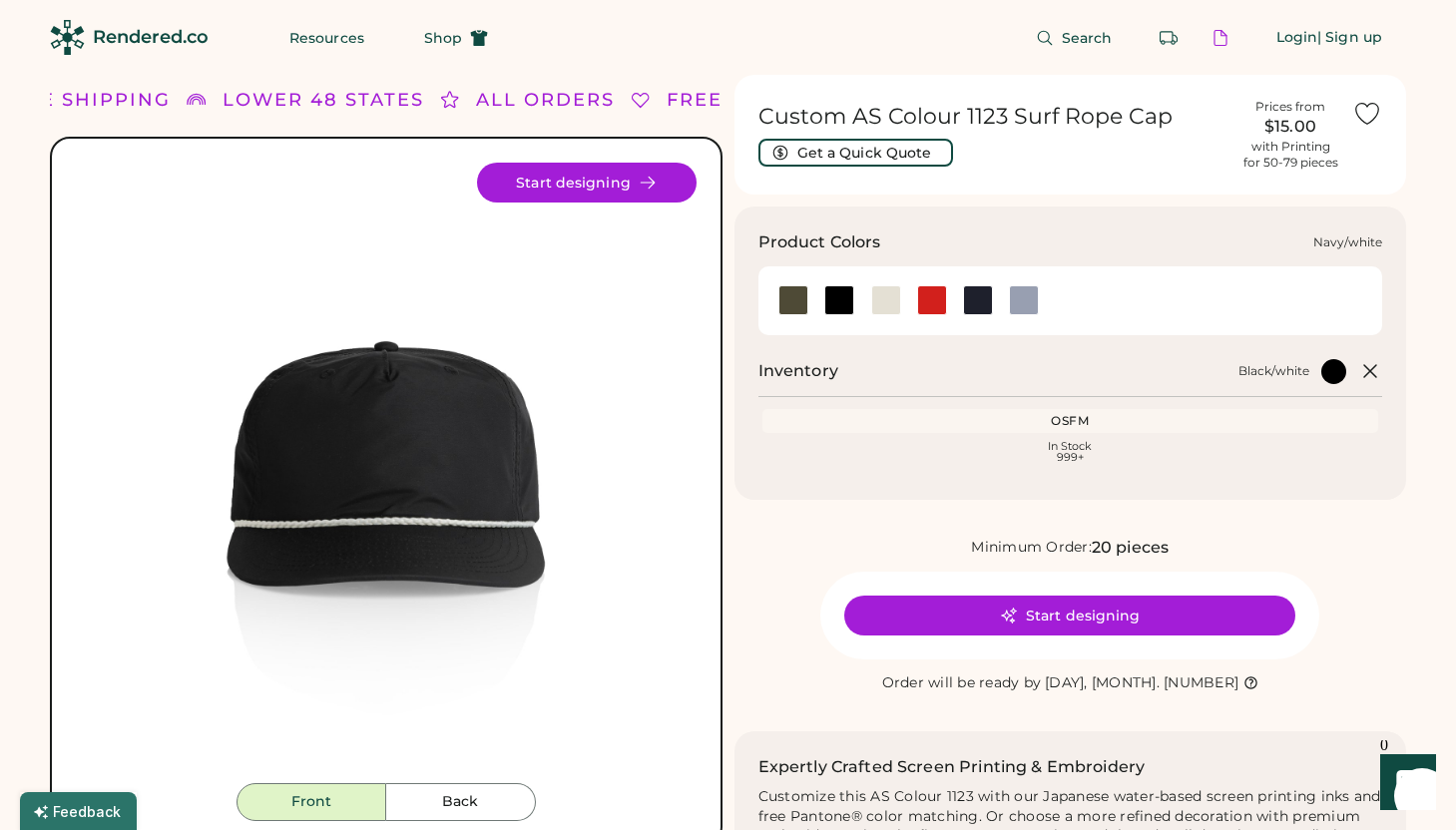 click at bounding box center [978, 300] 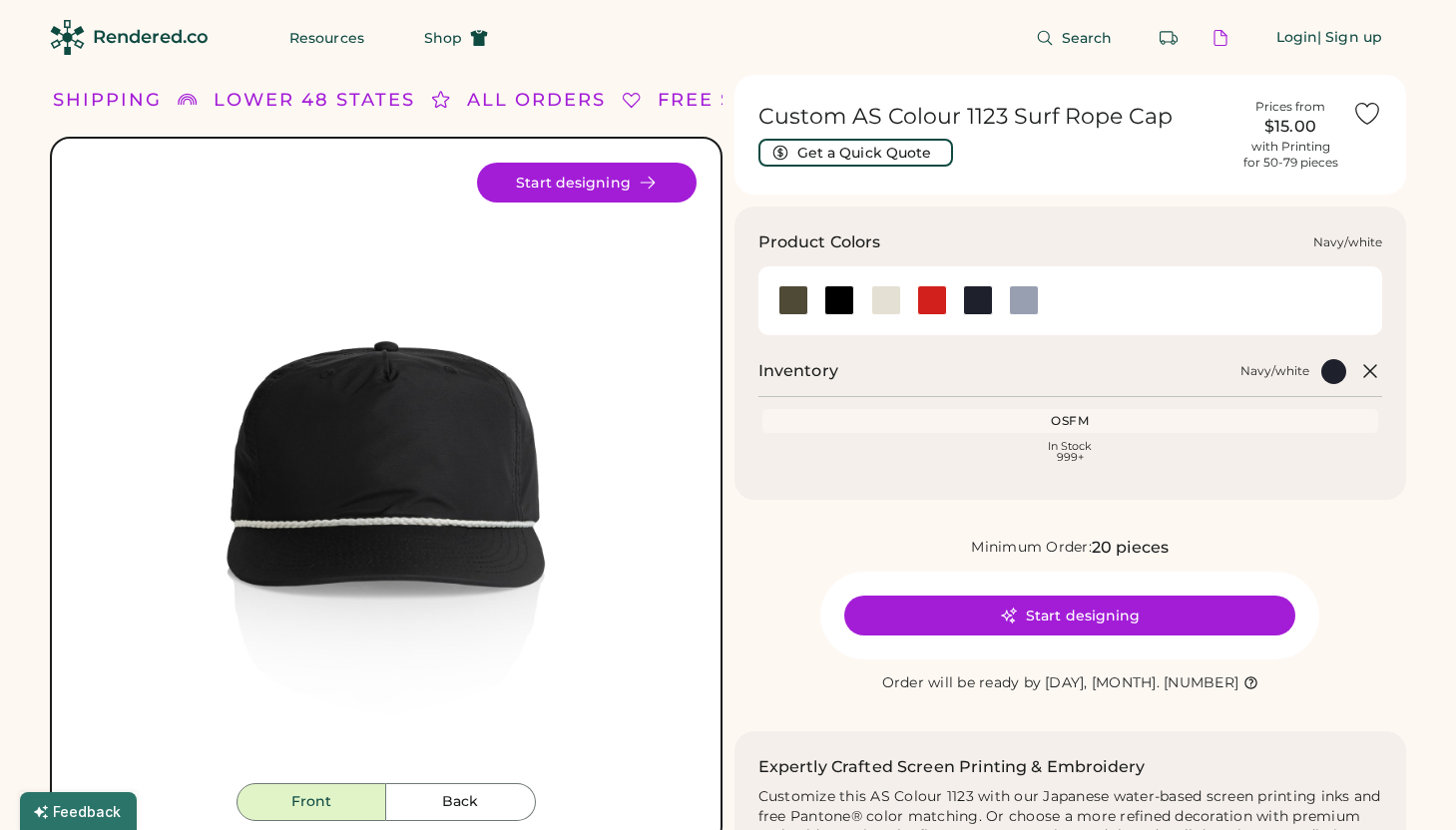 scroll, scrollTop: 0, scrollLeft: 0, axis: both 